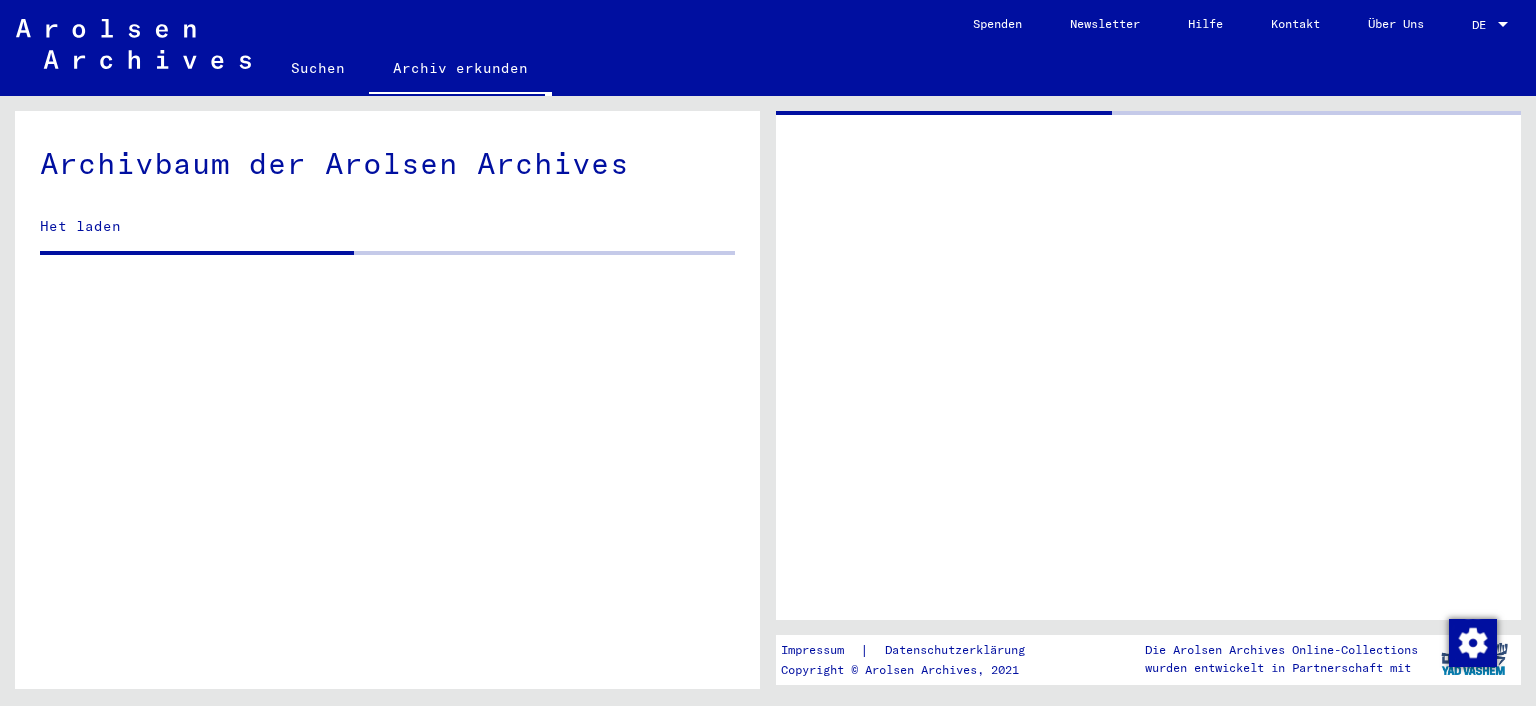 scroll, scrollTop: 0, scrollLeft: 0, axis: both 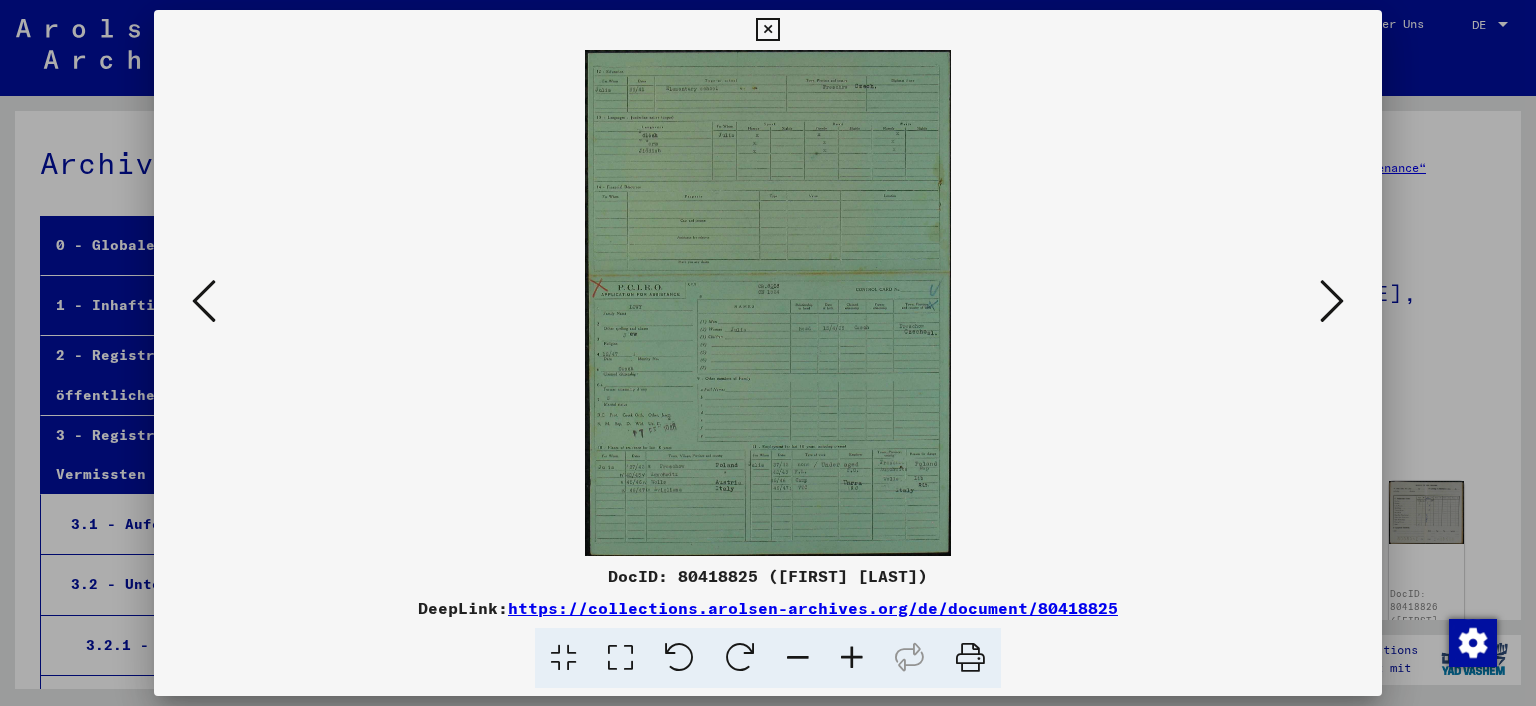 click at bounding box center (204, 301) 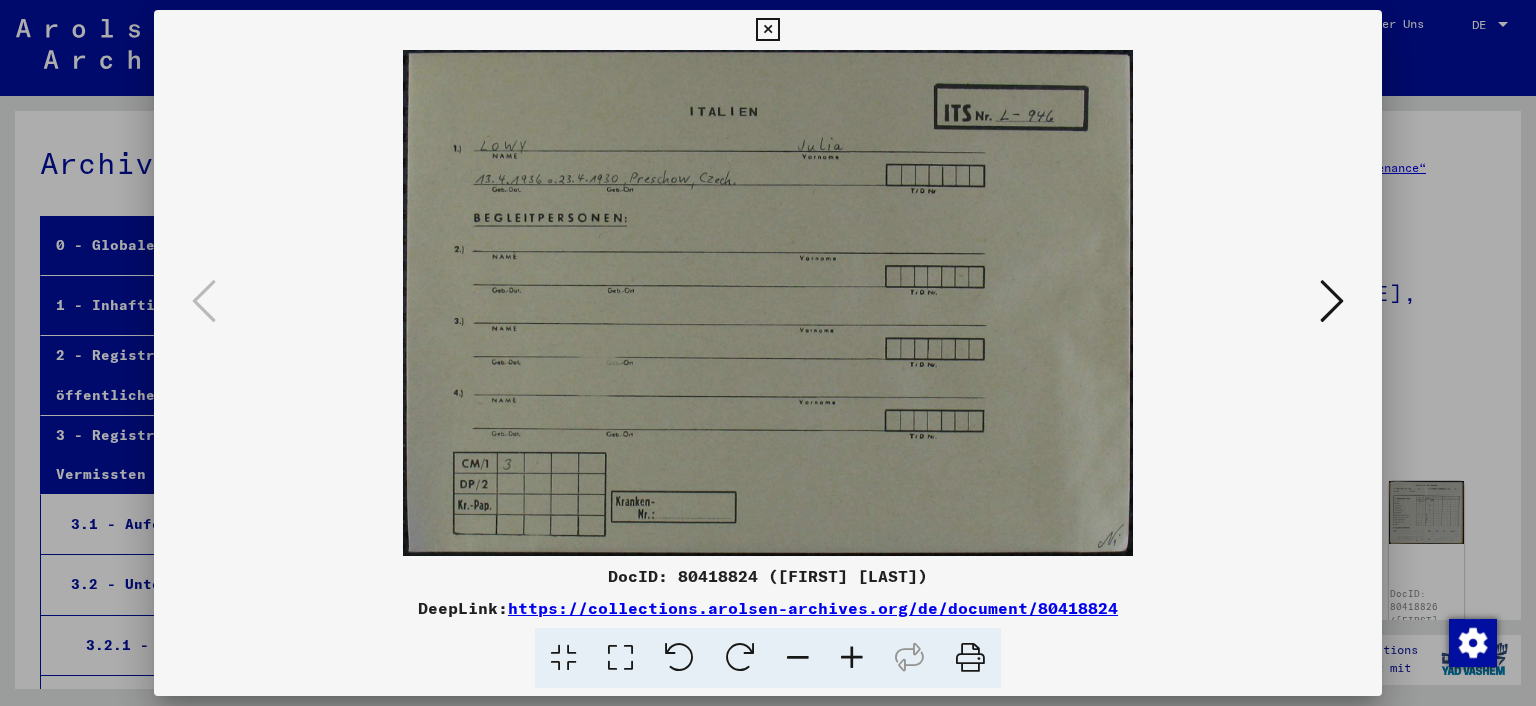 click at bounding box center [1332, 301] 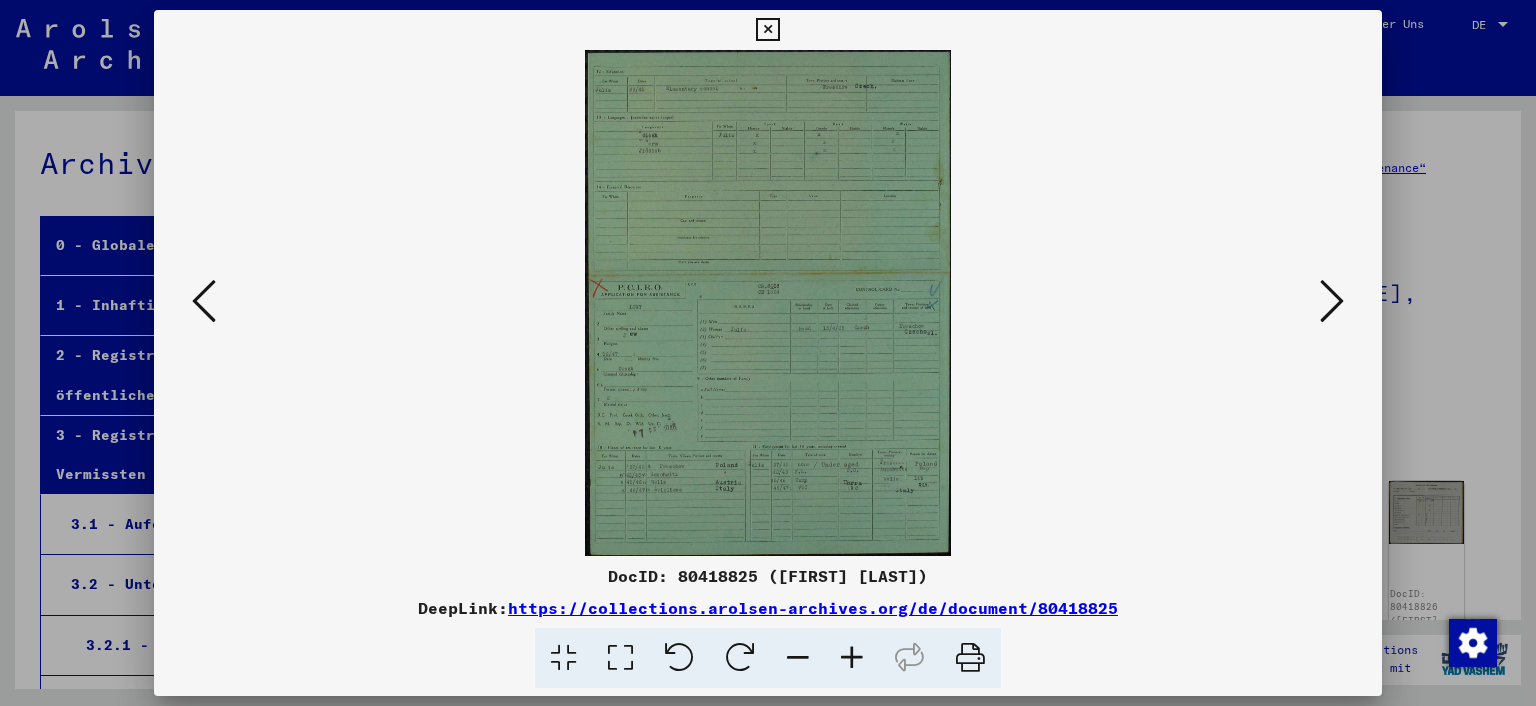 click at bounding box center [852, 658] 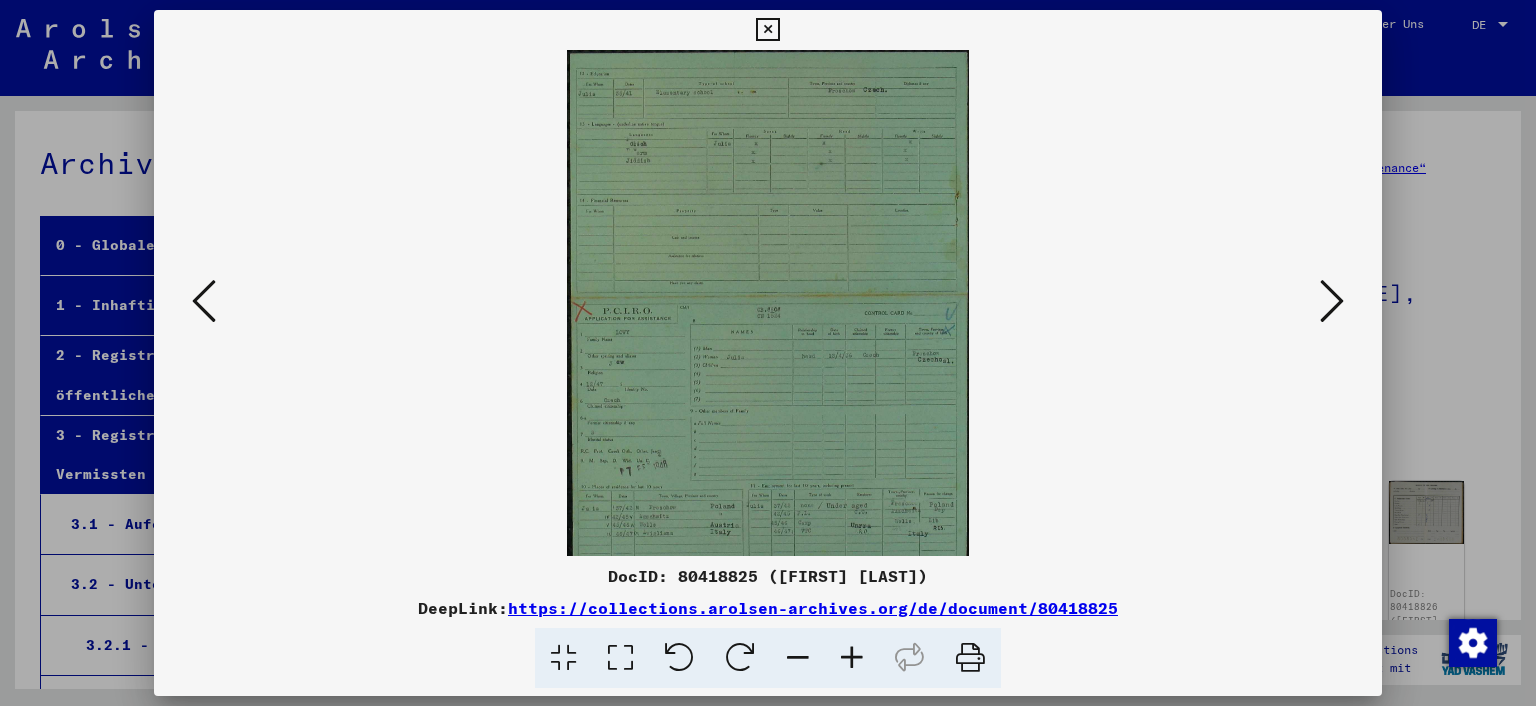 click at bounding box center [852, 658] 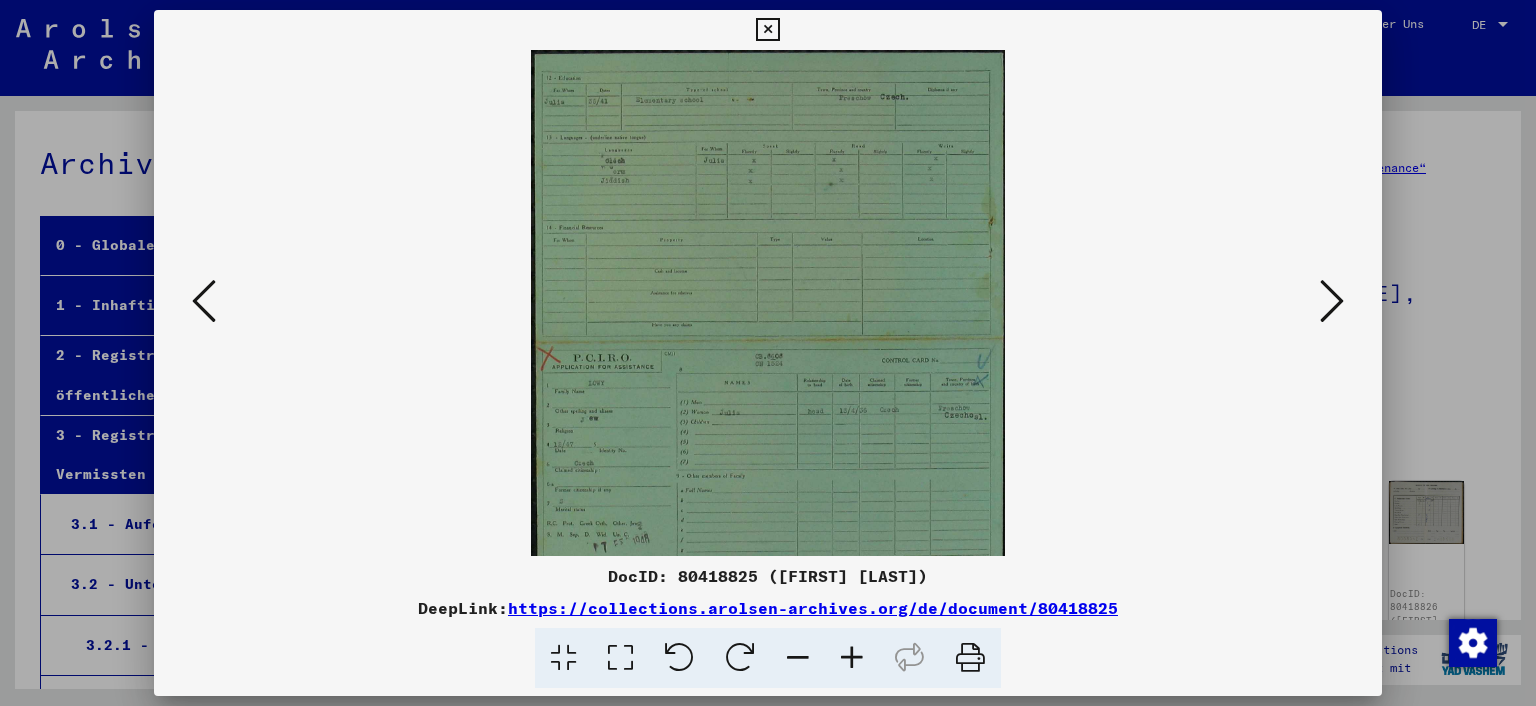 click at bounding box center [852, 658] 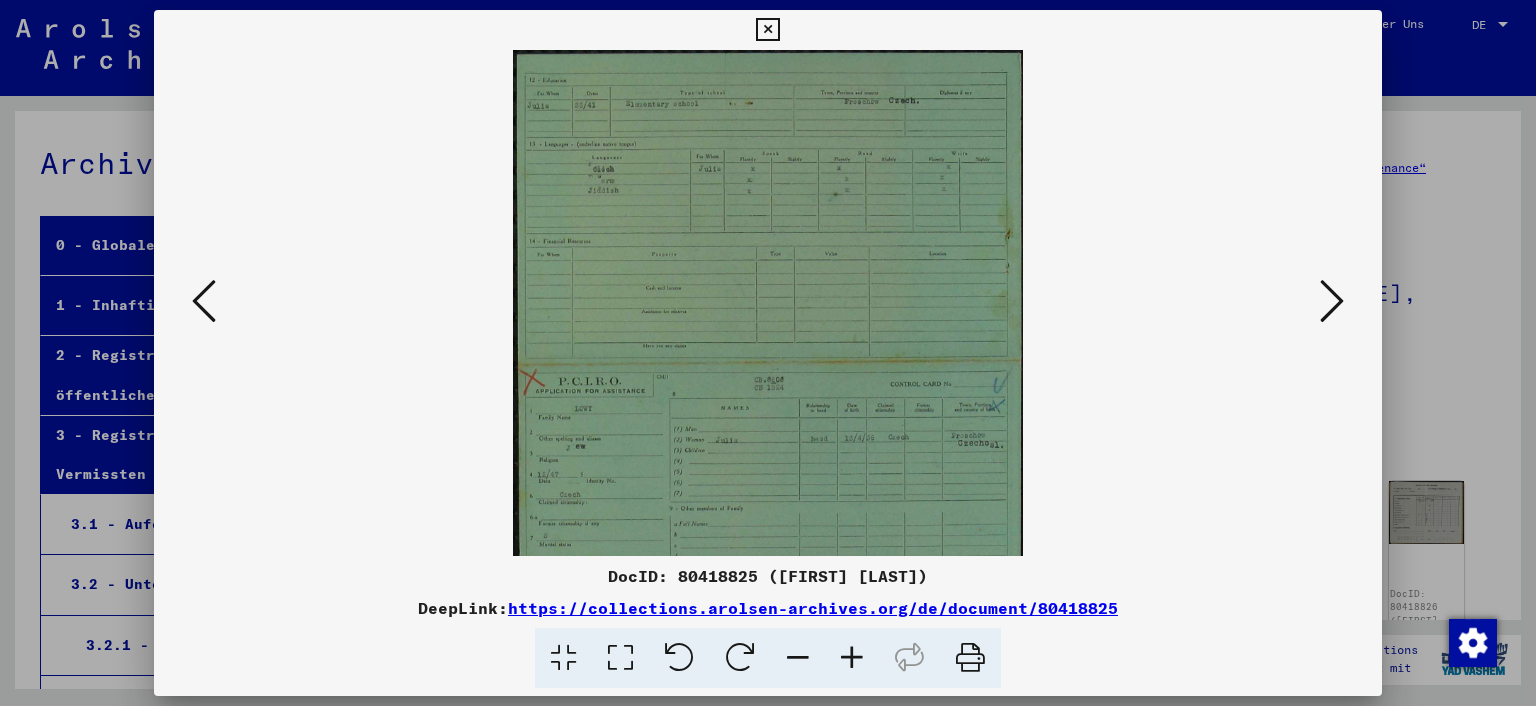 click at bounding box center [852, 658] 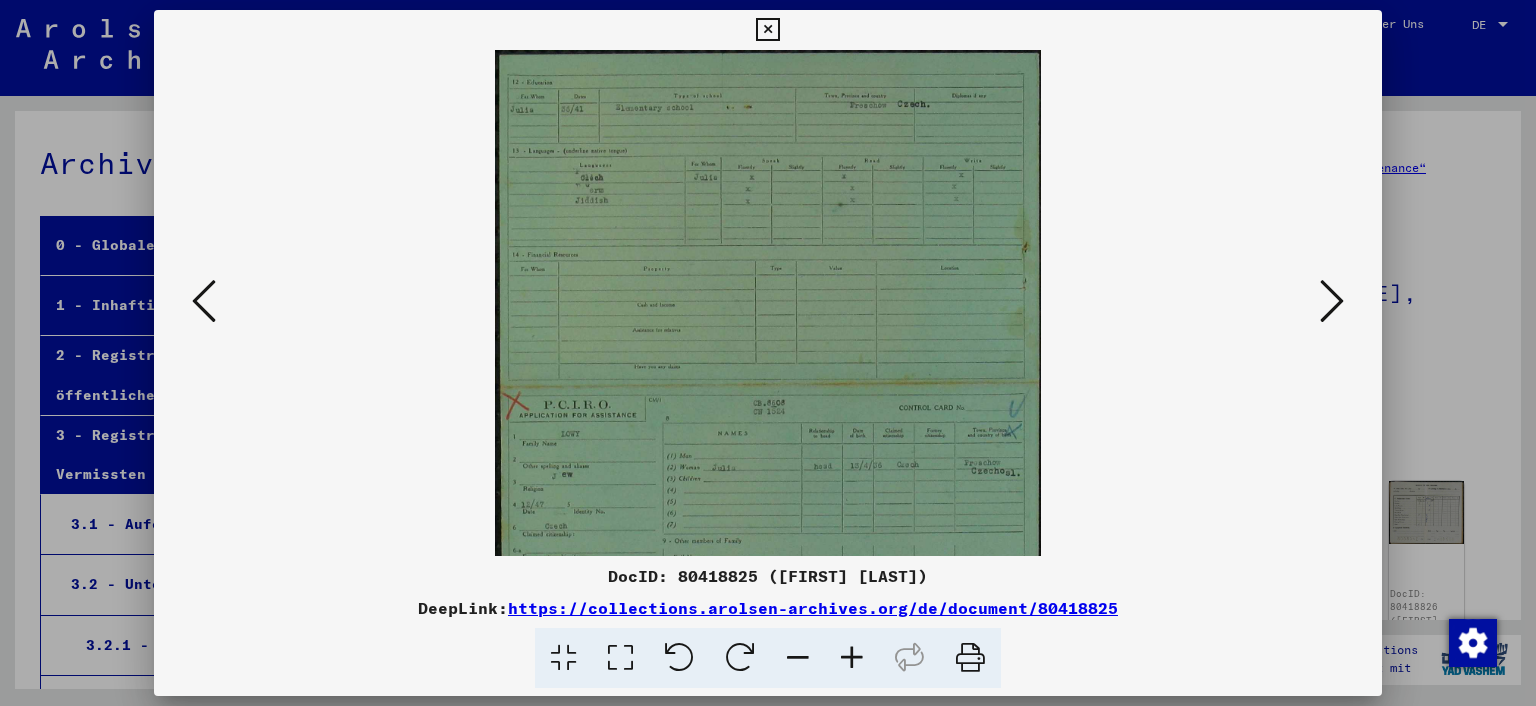 click at bounding box center [852, 658] 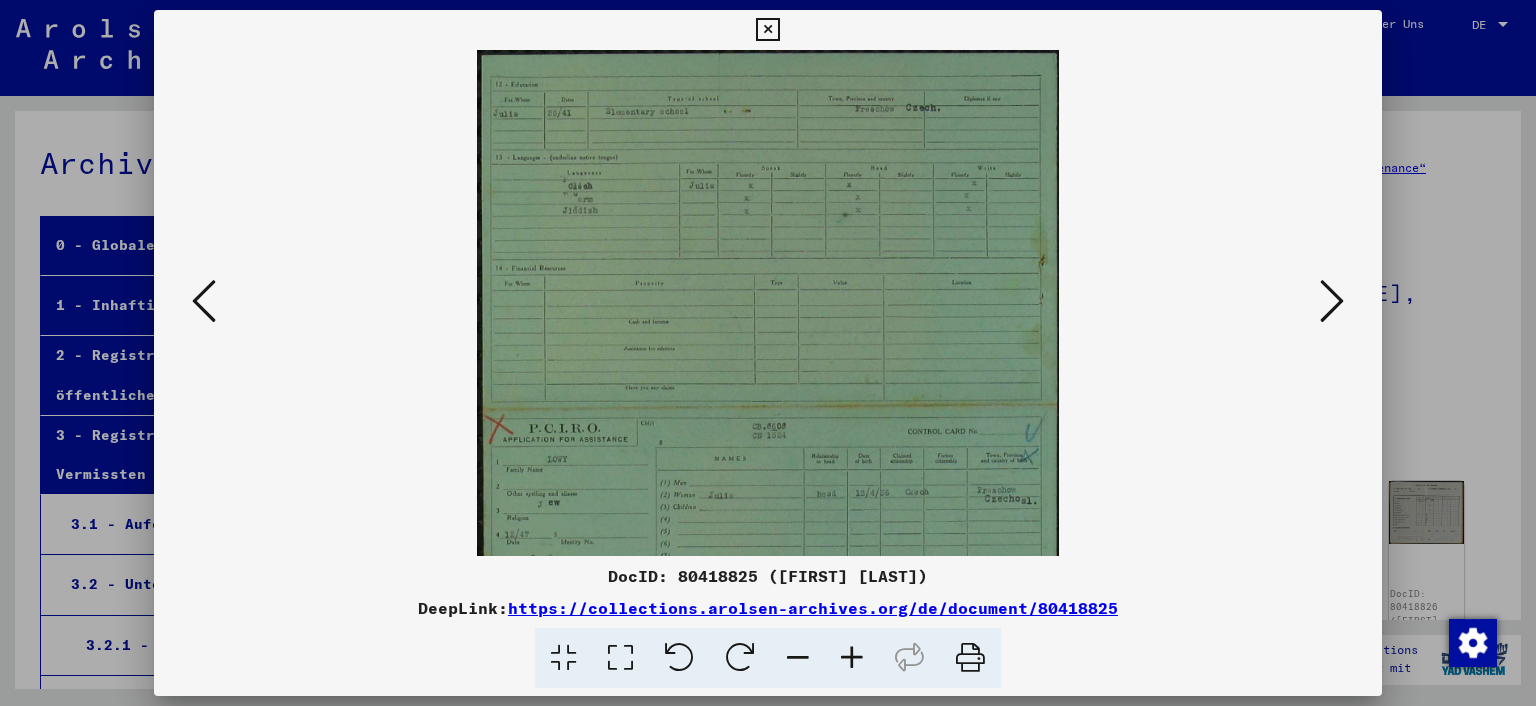 click at bounding box center (852, 658) 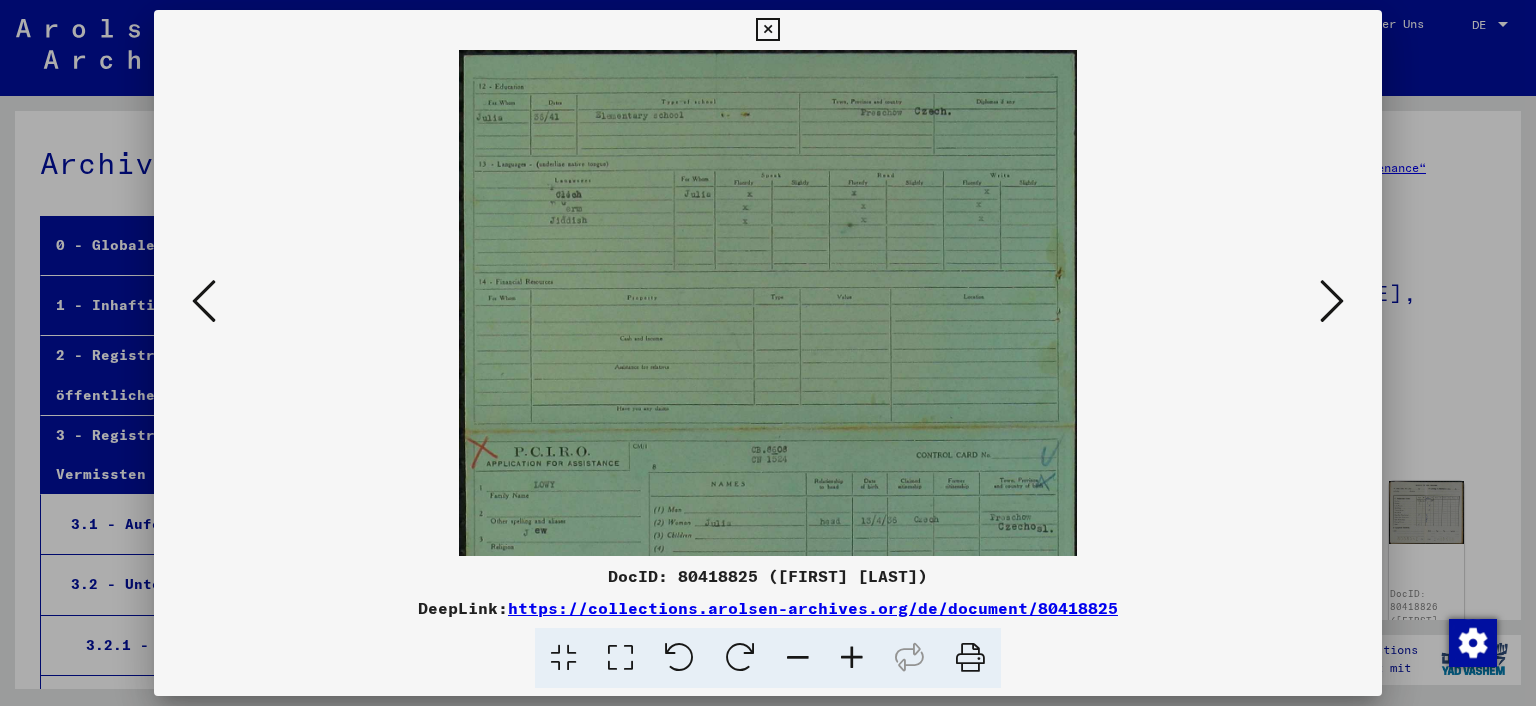 click at bounding box center [852, 658] 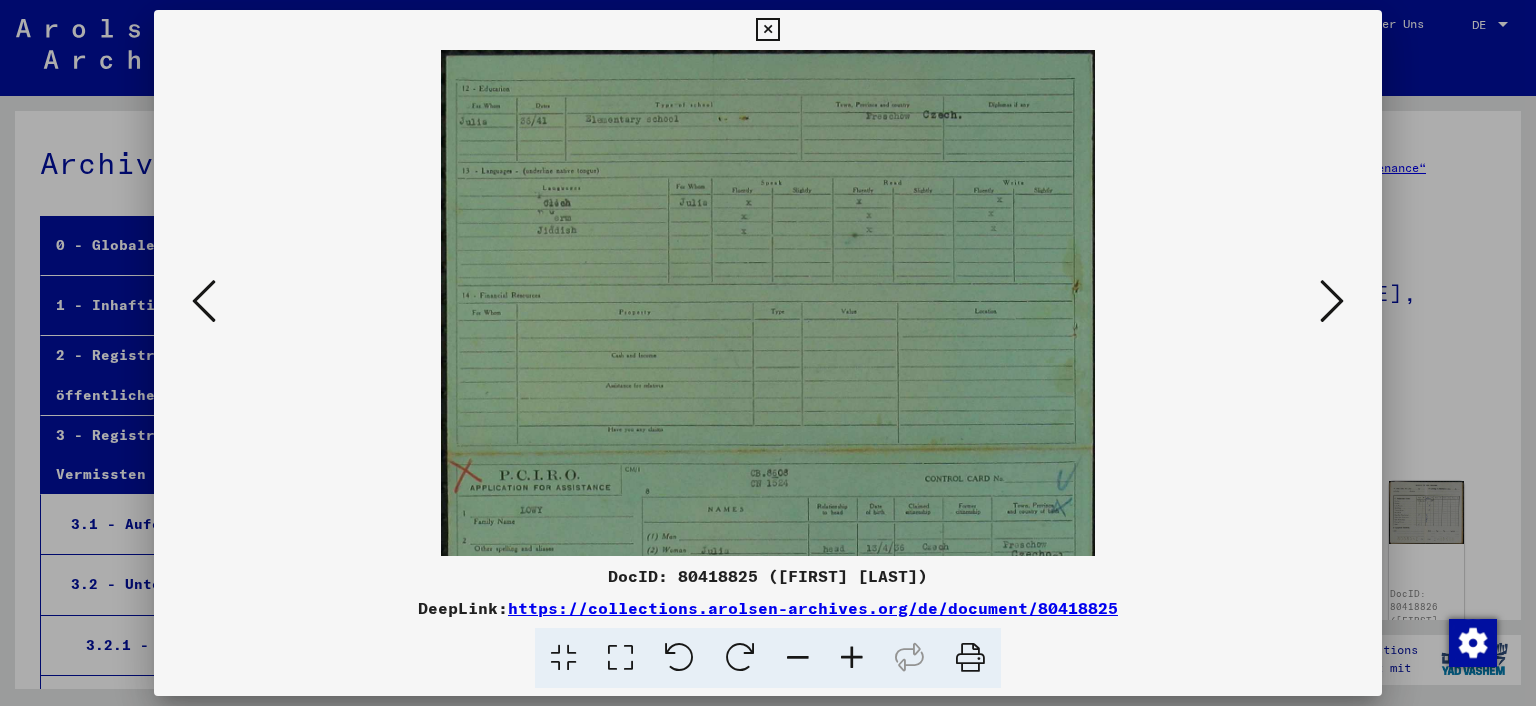 click at bounding box center [852, 658] 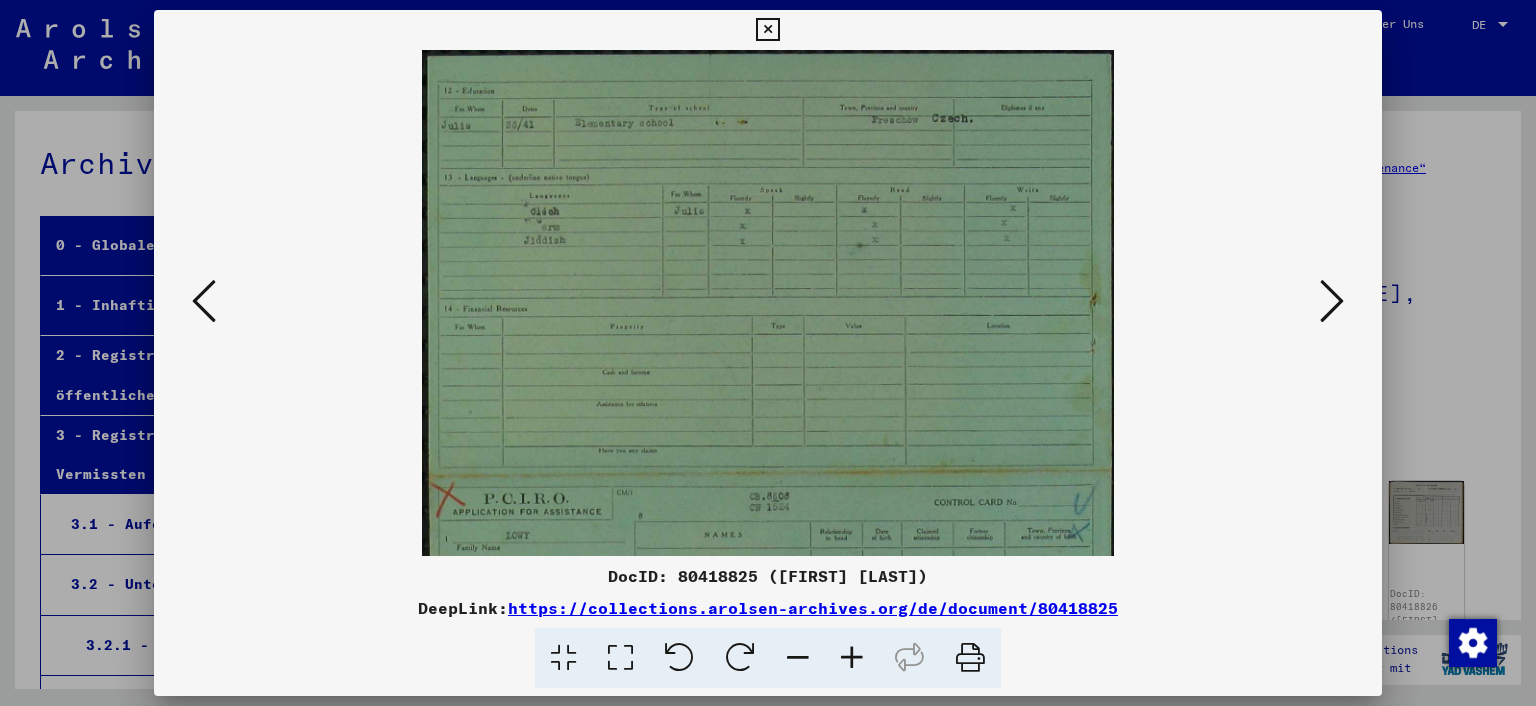 click at bounding box center [852, 658] 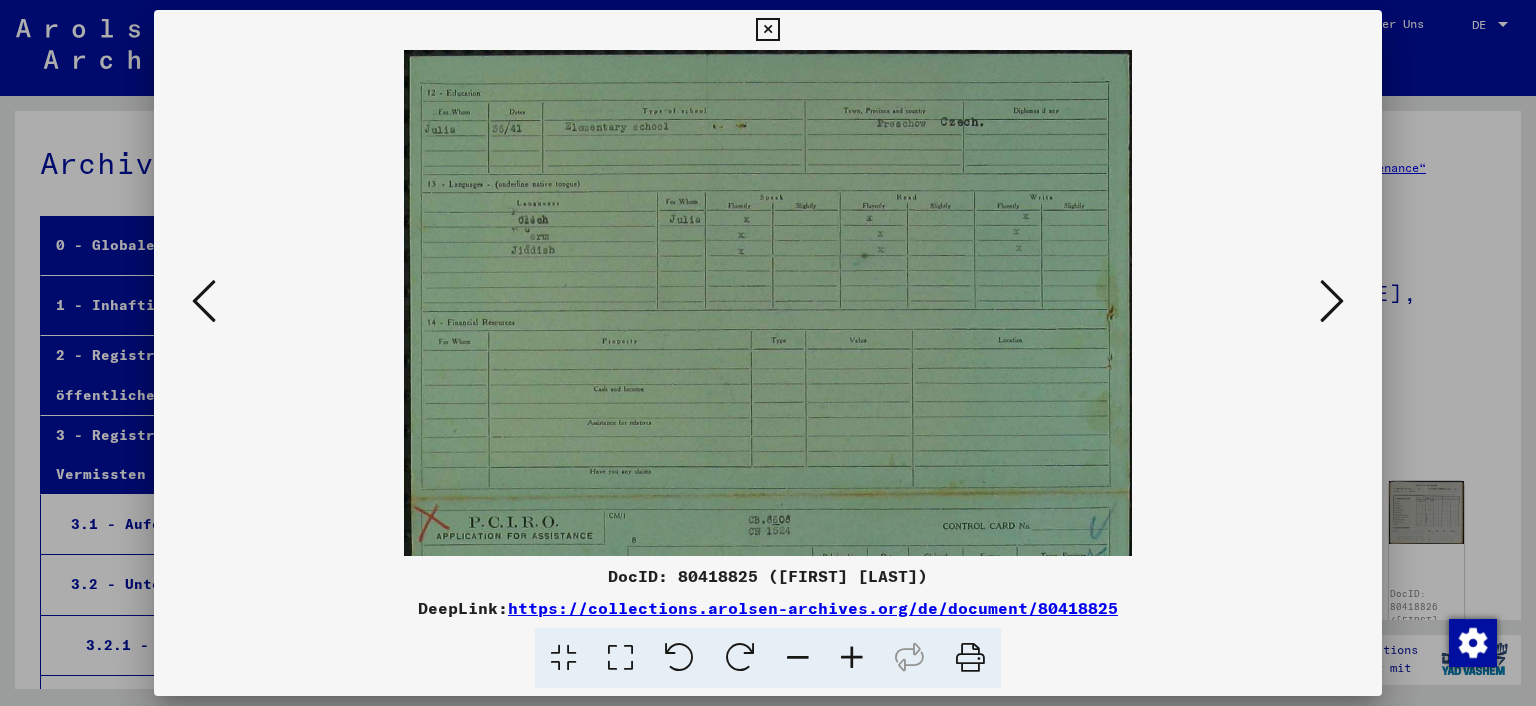 click at bounding box center (852, 658) 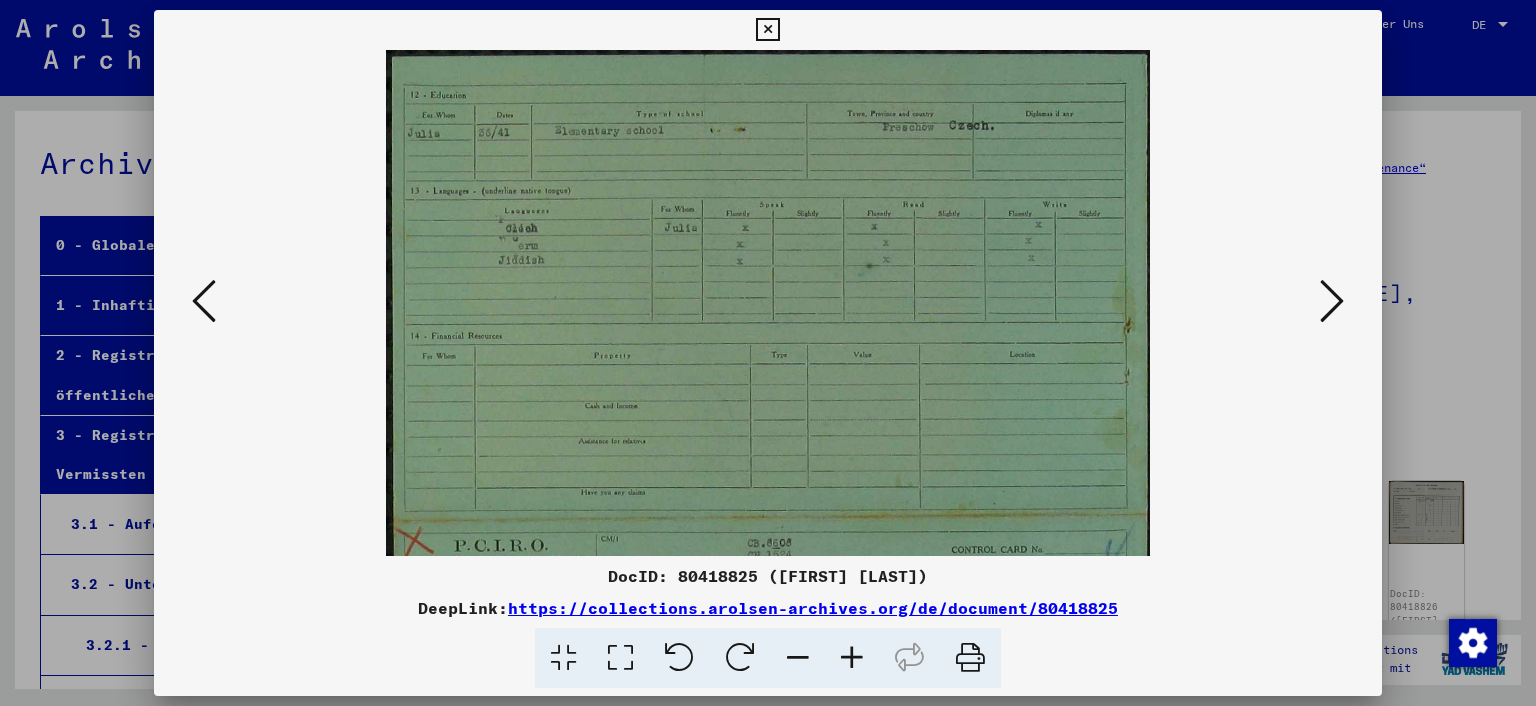click at bounding box center (852, 658) 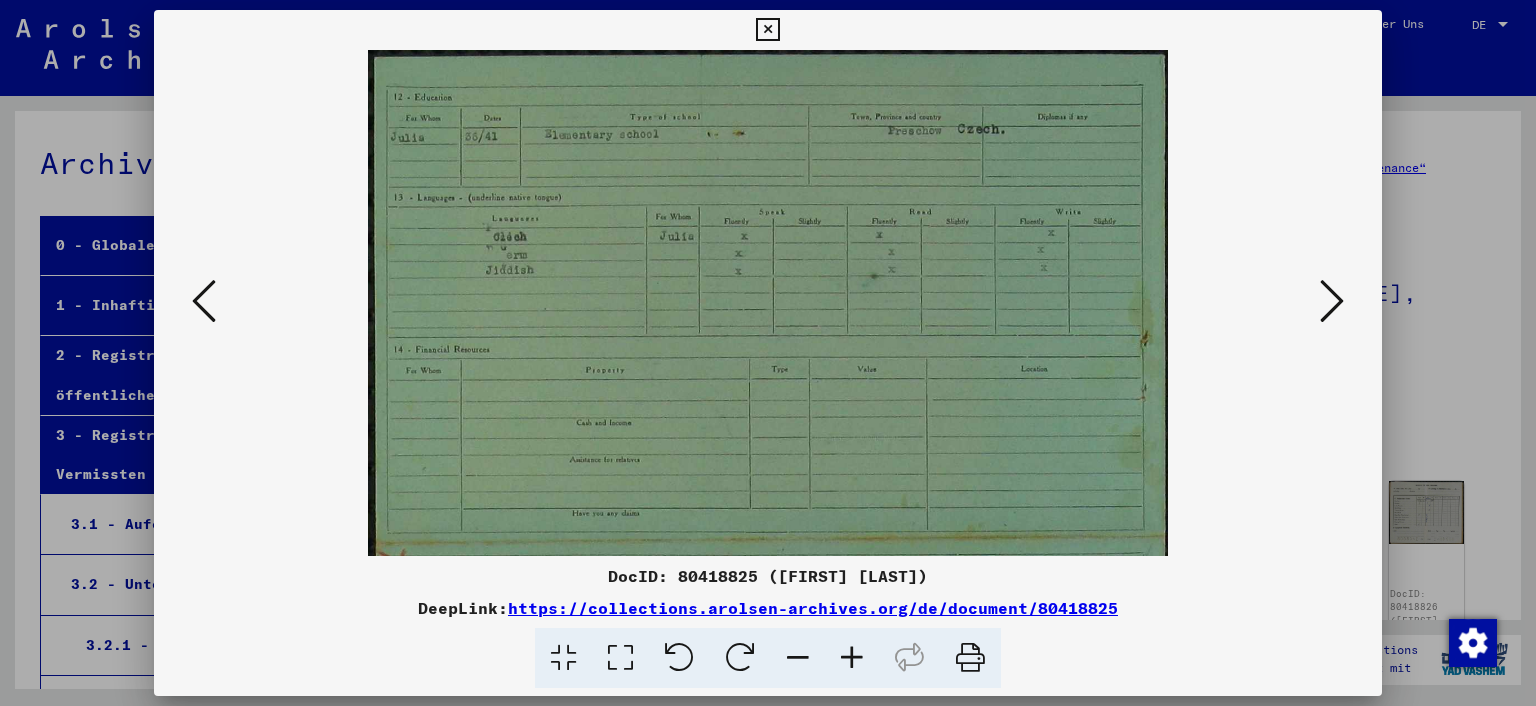 click at bounding box center (852, 658) 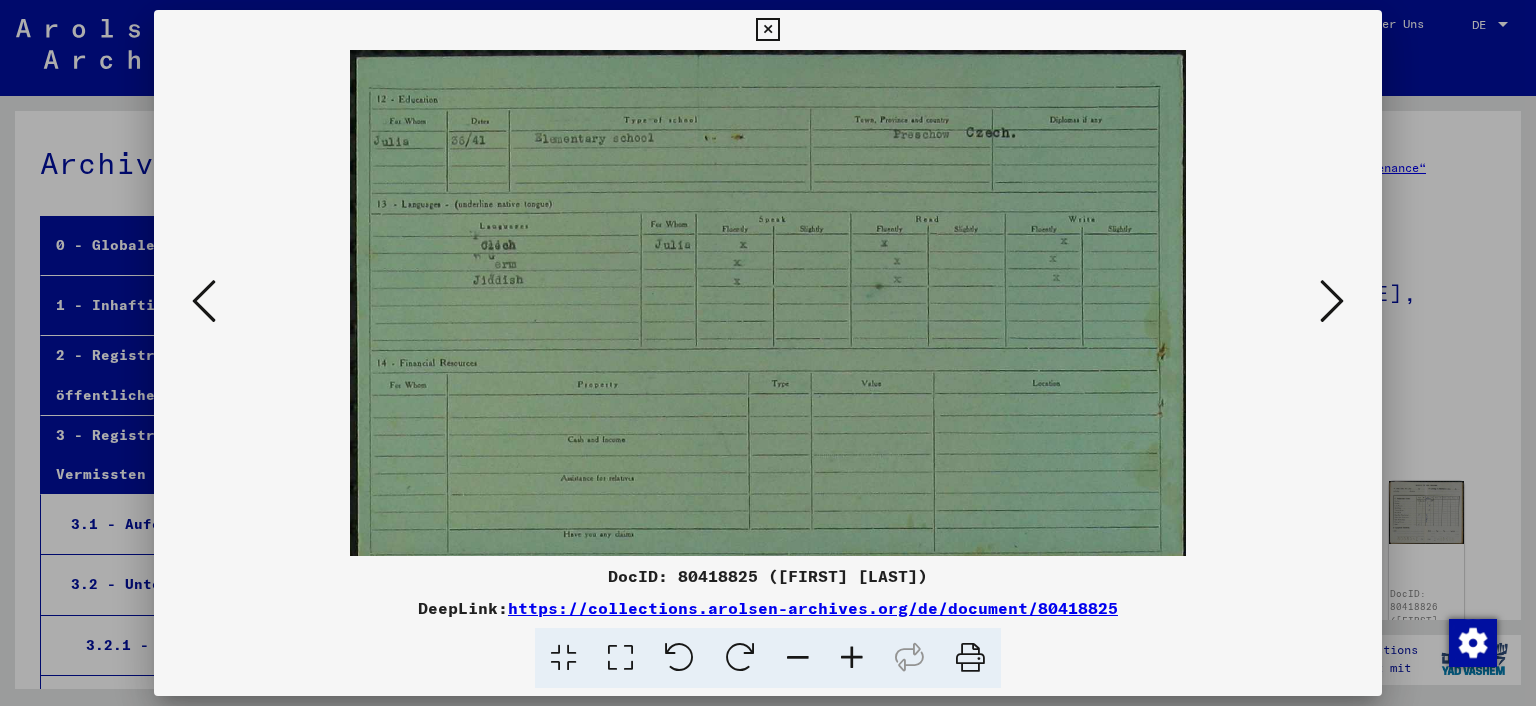 click at bounding box center (852, 658) 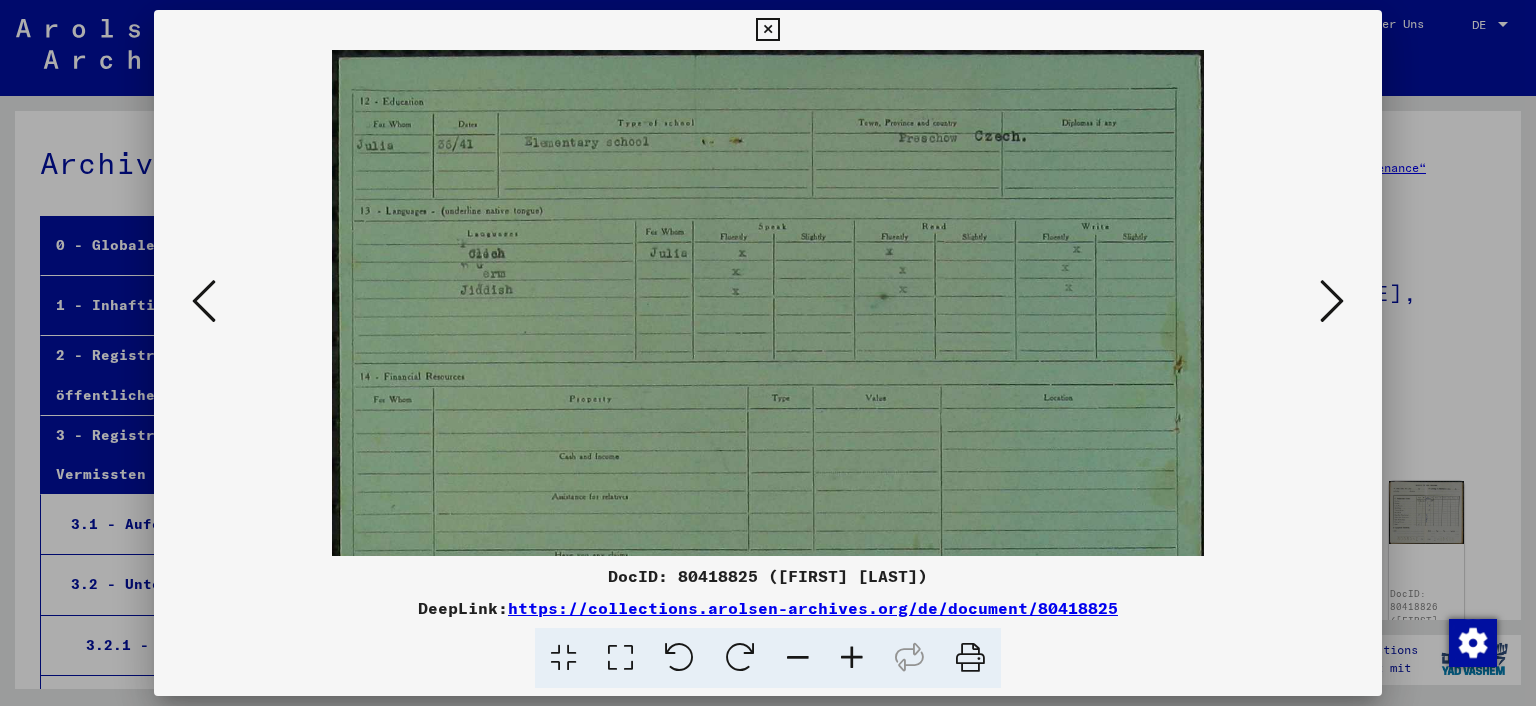 click at bounding box center [852, 658] 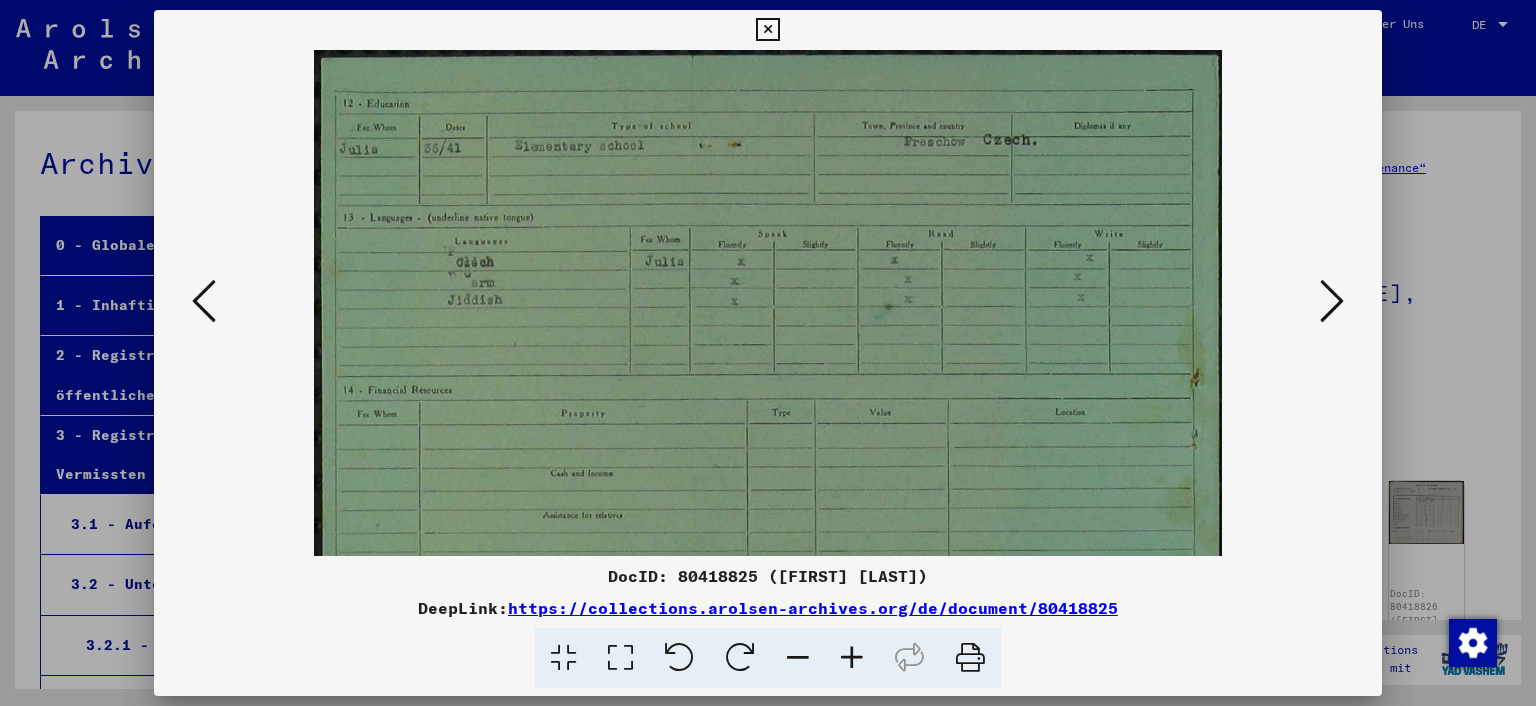click at bounding box center [852, 658] 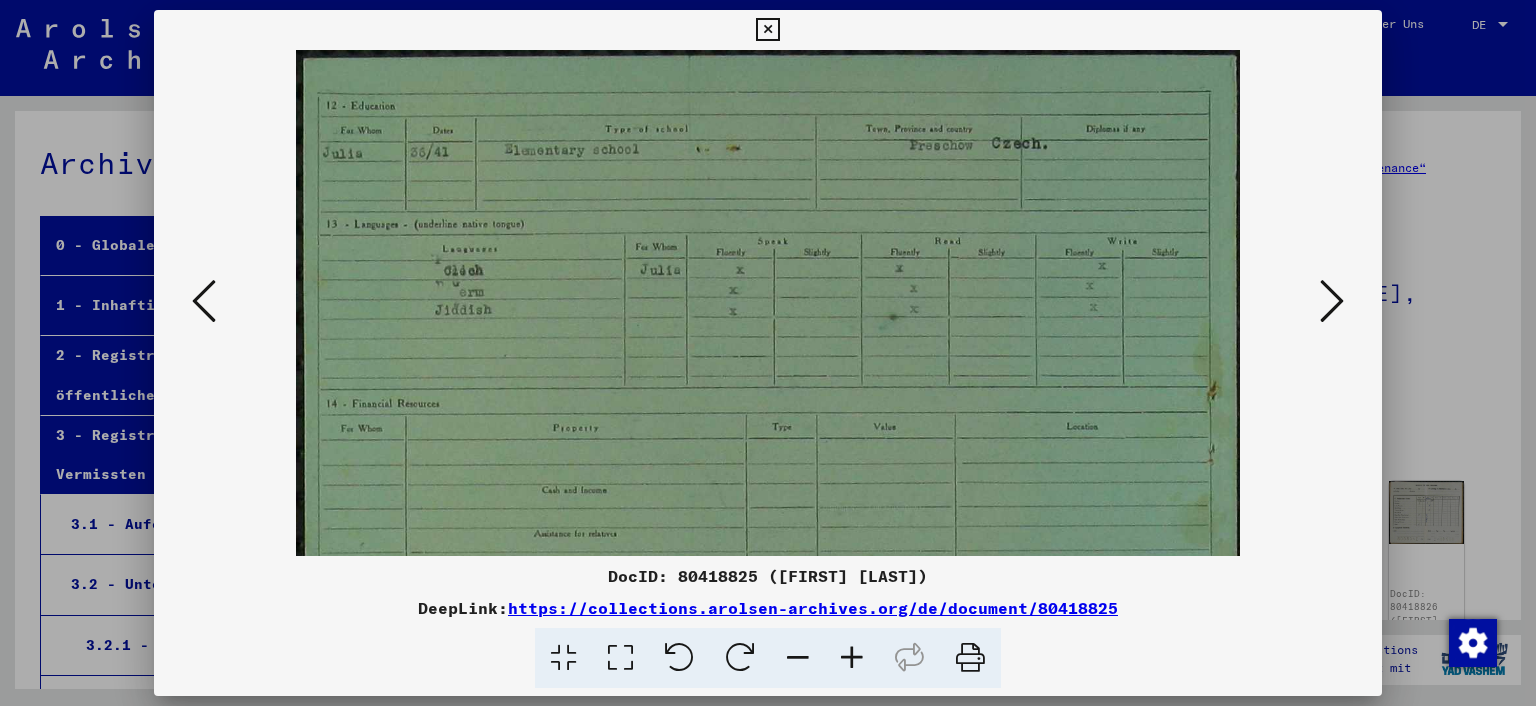 click at bounding box center [852, 658] 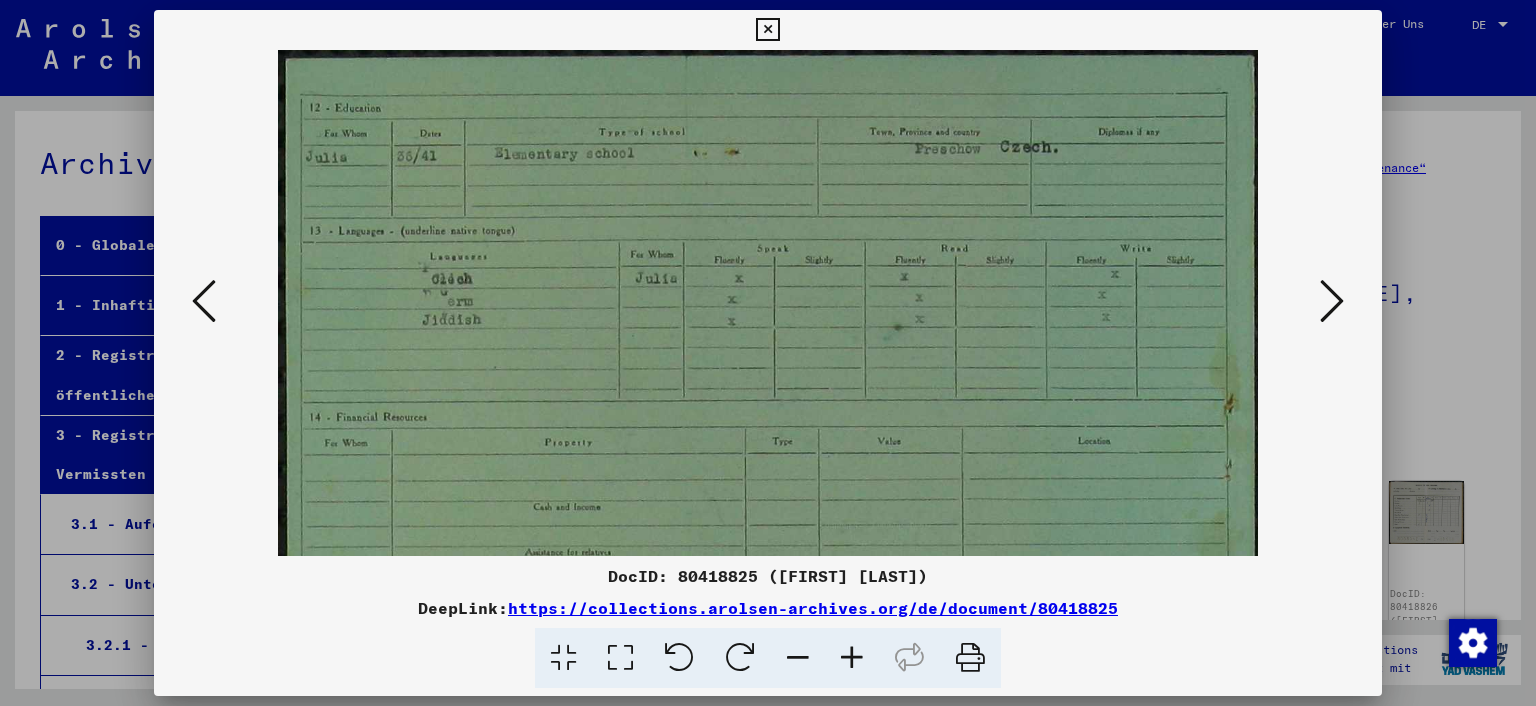 click at bounding box center [852, 658] 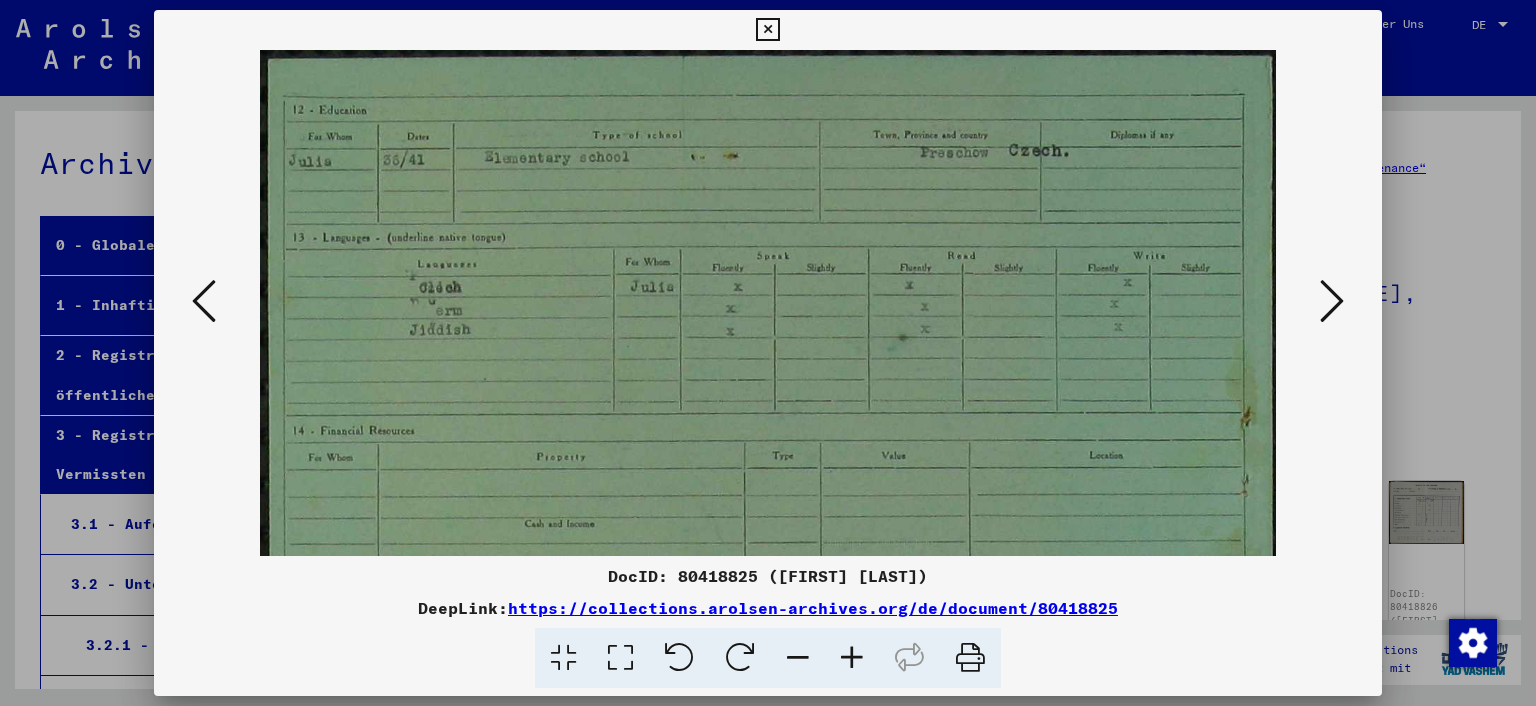 click at bounding box center (852, 658) 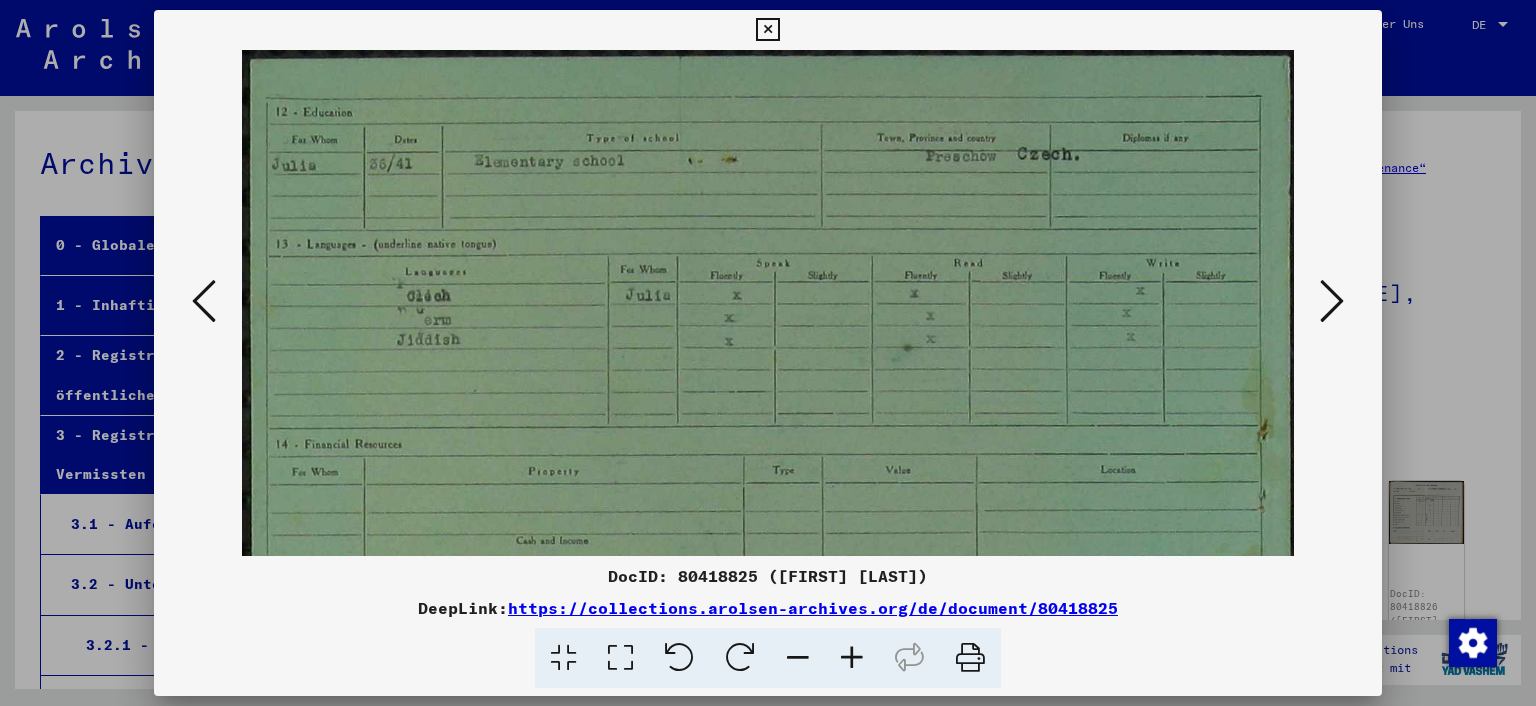 click at bounding box center [852, 658] 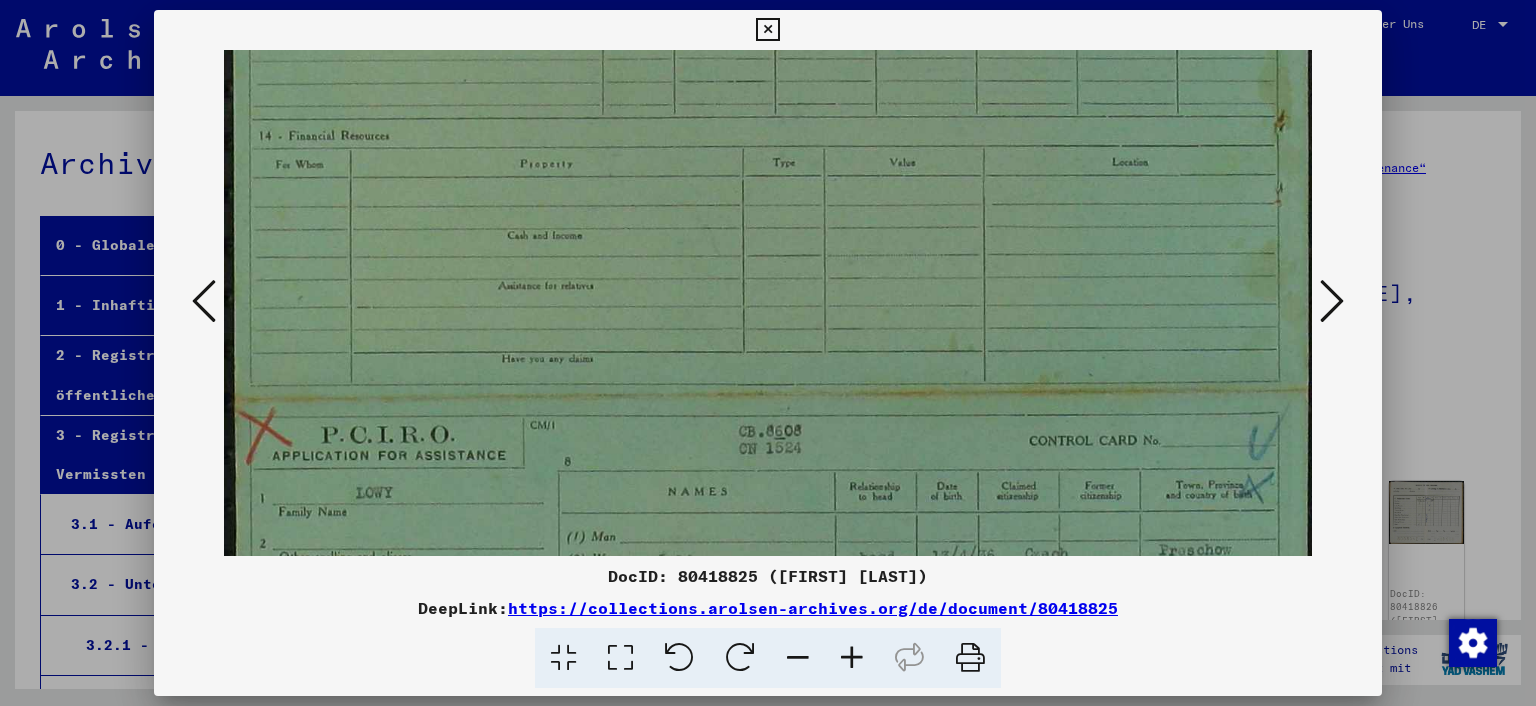 drag, startPoint x: 522, startPoint y: 410, endPoint x: 477, endPoint y: 91, distance: 322.15836 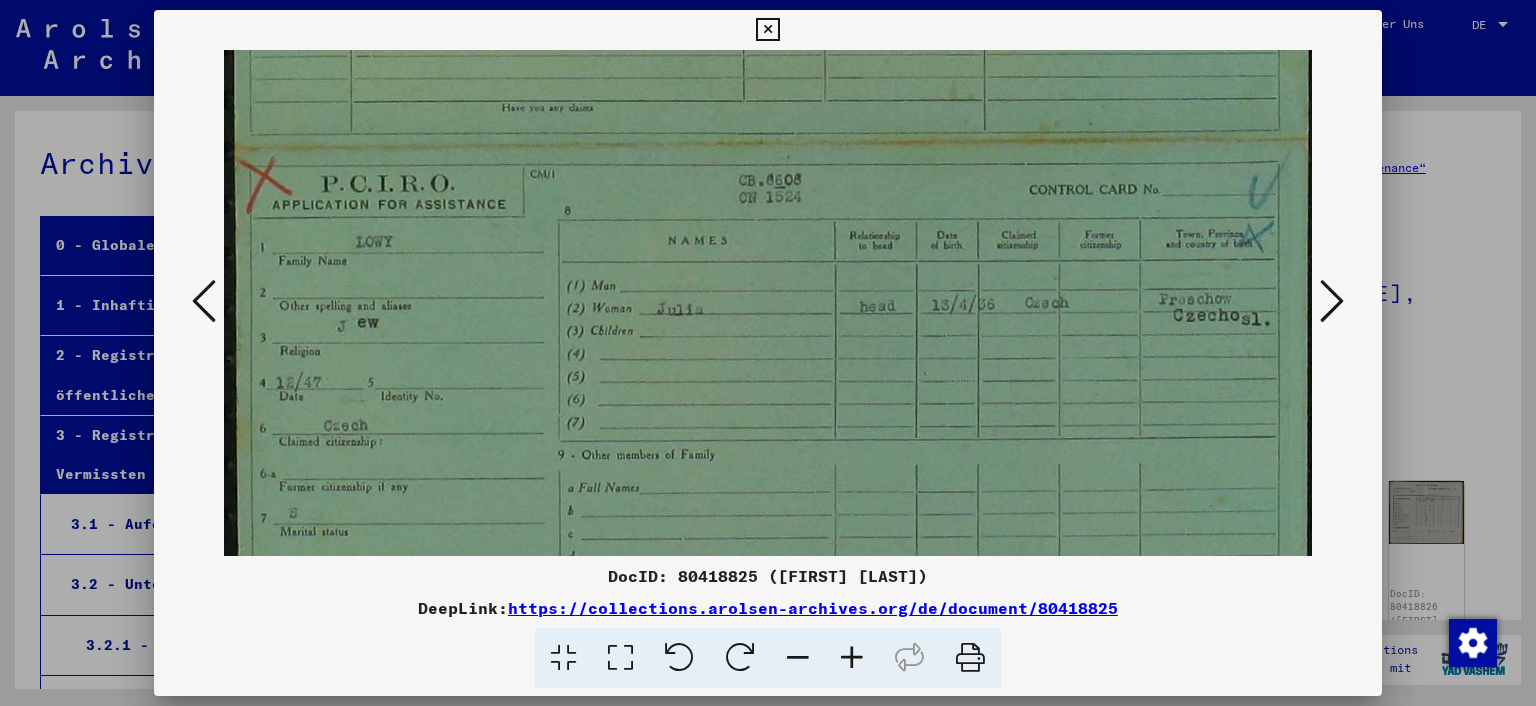 scroll, scrollTop: 628, scrollLeft: 0, axis: vertical 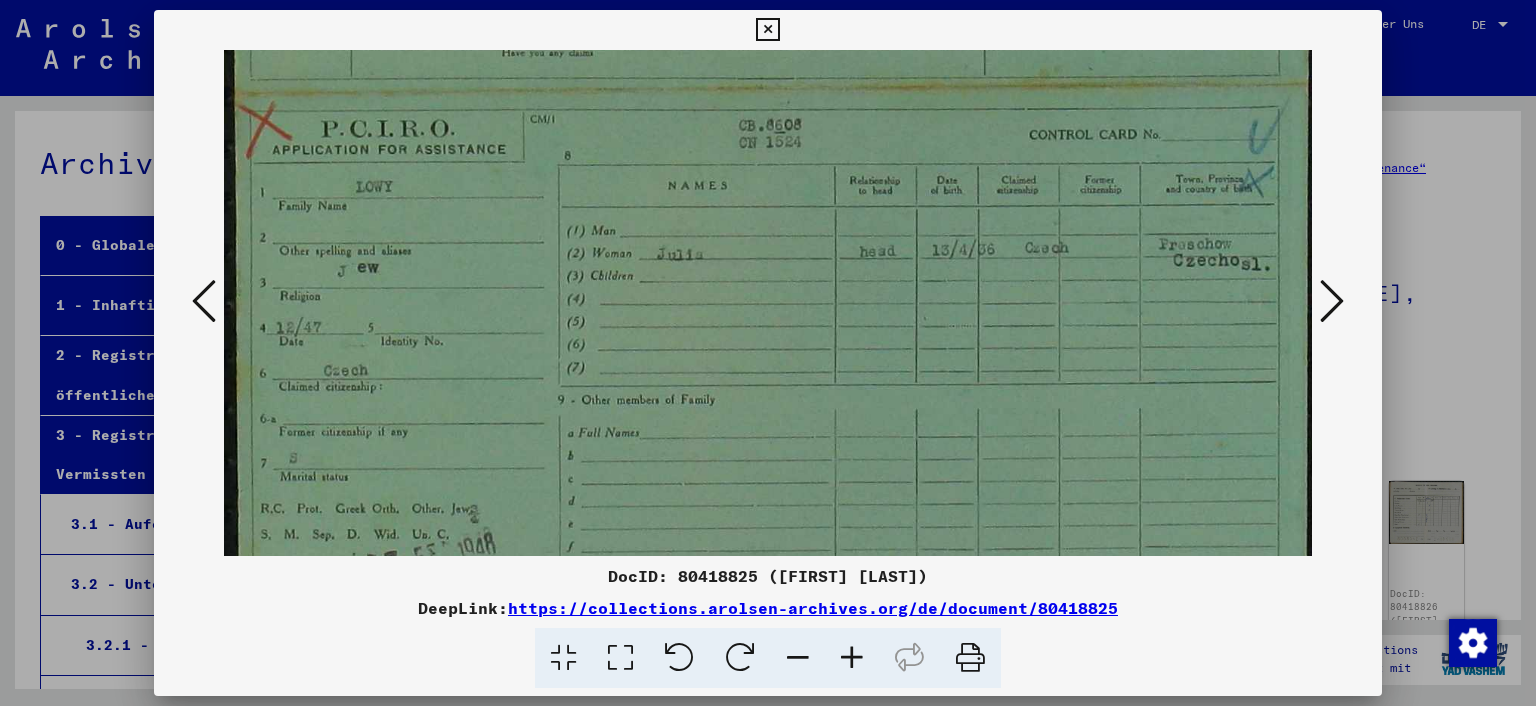 drag, startPoint x: 649, startPoint y: 294, endPoint x: 597, endPoint y: 126, distance: 175.86359 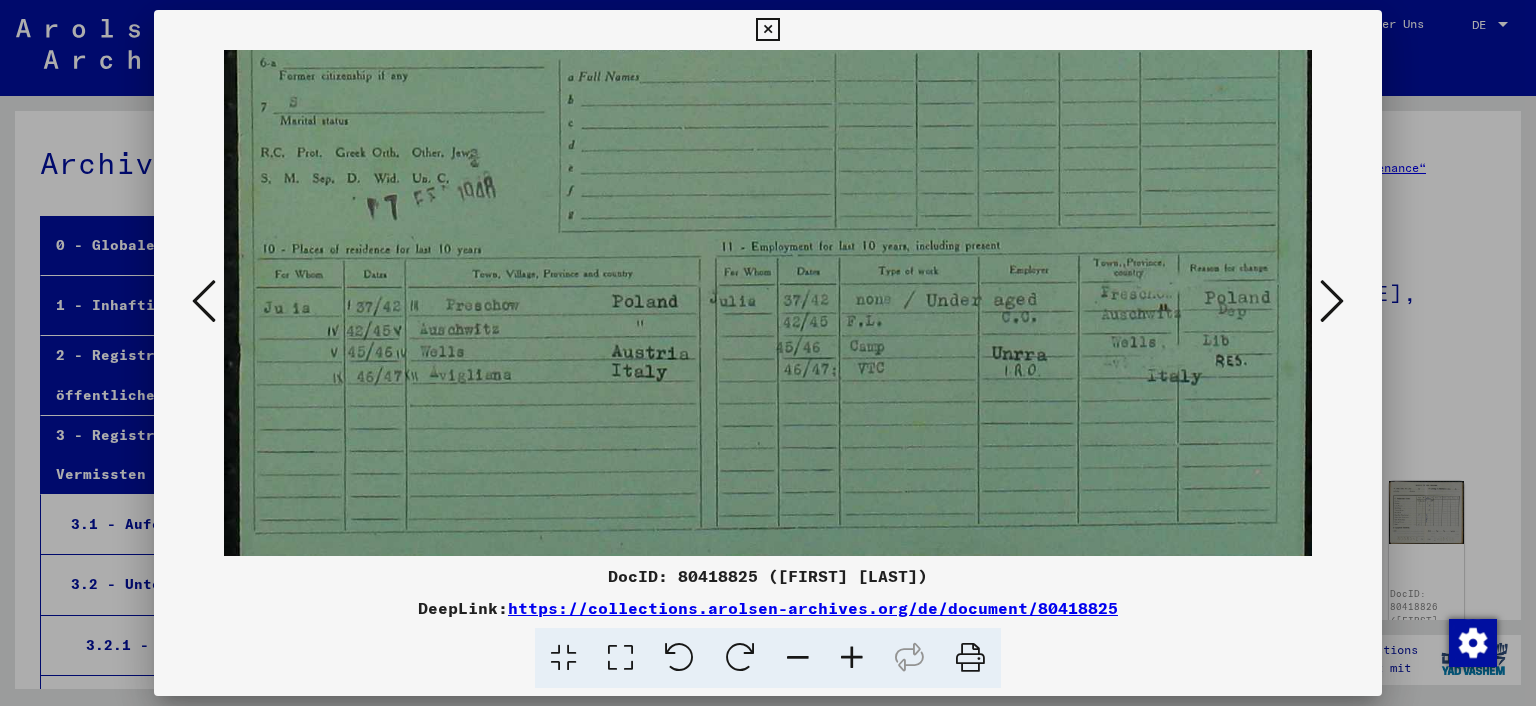 scroll, scrollTop: 1000, scrollLeft: 0, axis: vertical 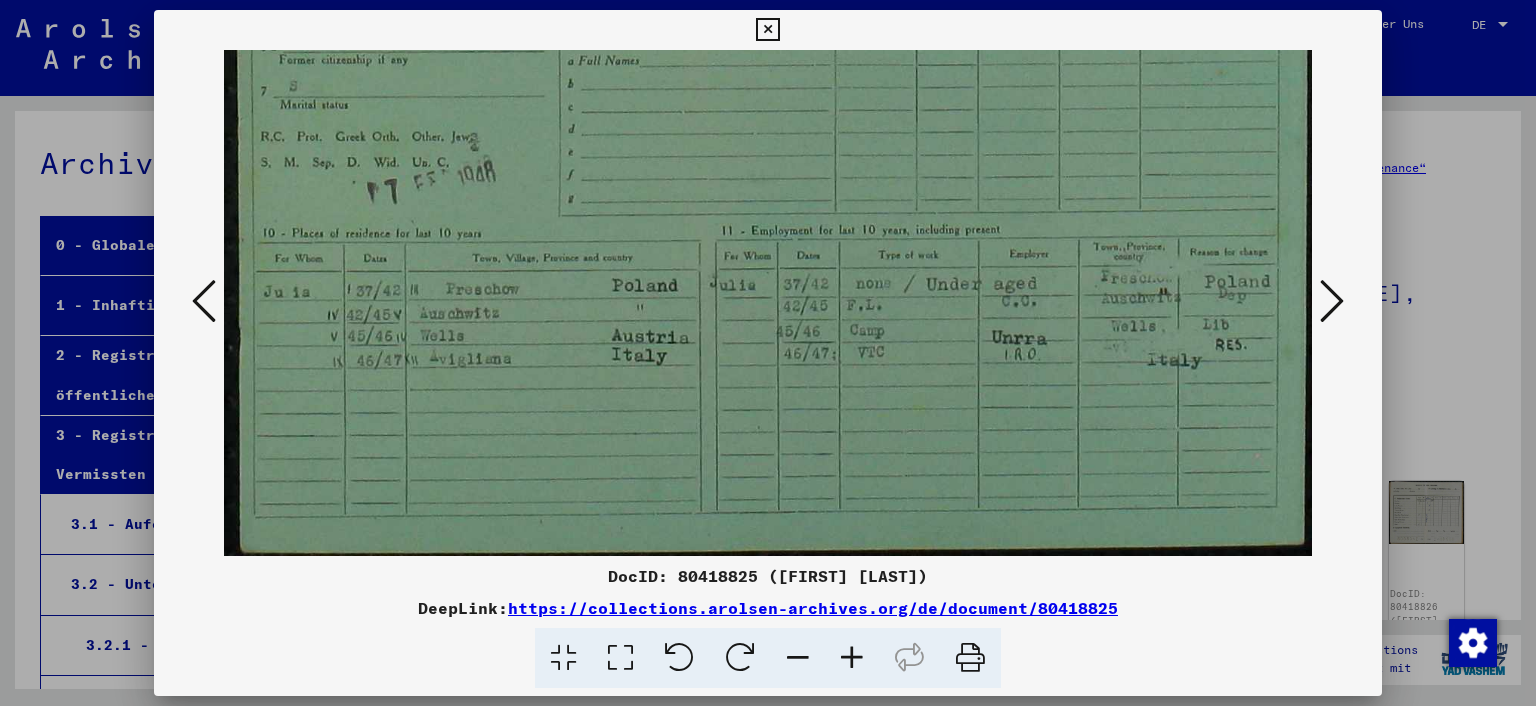 drag, startPoint x: 962, startPoint y: 438, endPoint x: 874, endPoint y: 58, distance: 390.0564 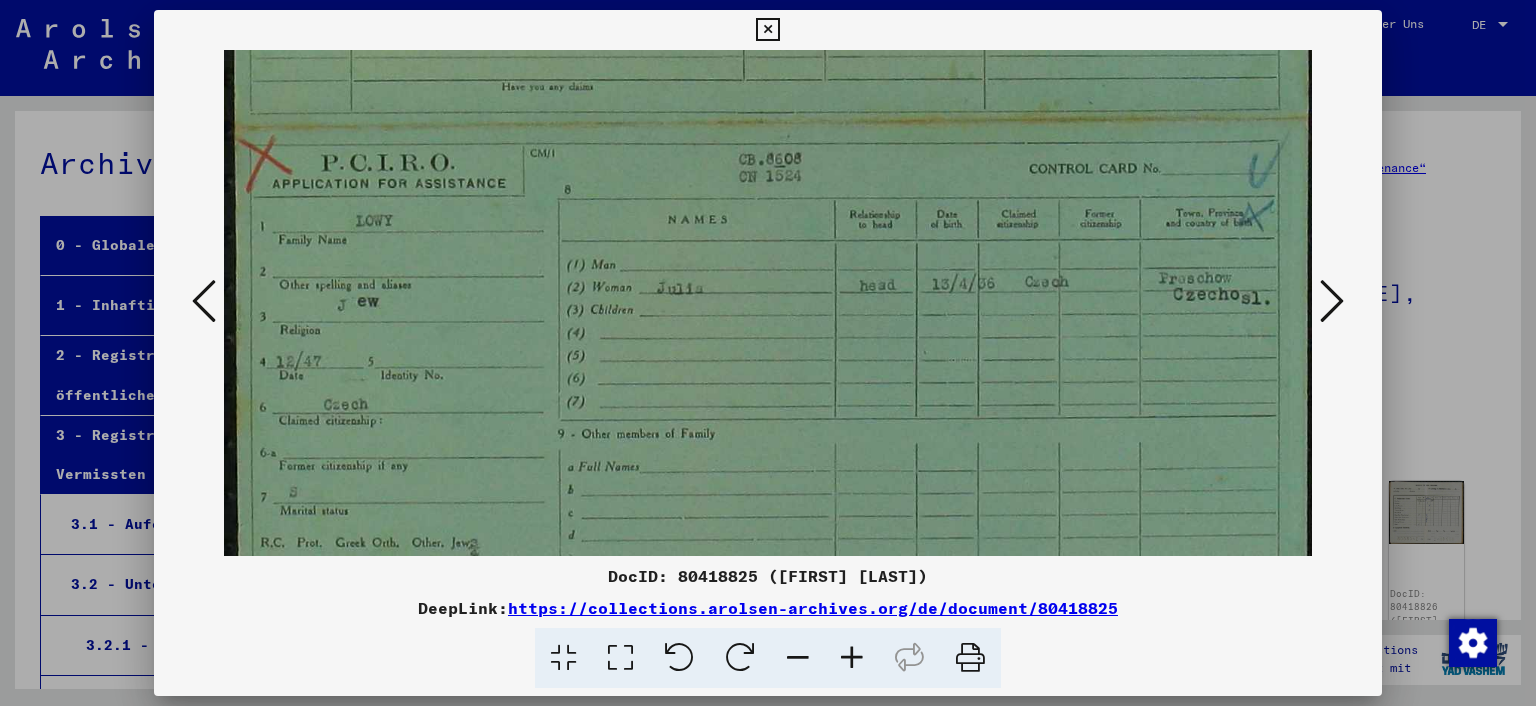 drag, startPoint x: 770, startPoint y: 222, endPoint x: 702, endPoint y: 287, distance: 94.06912 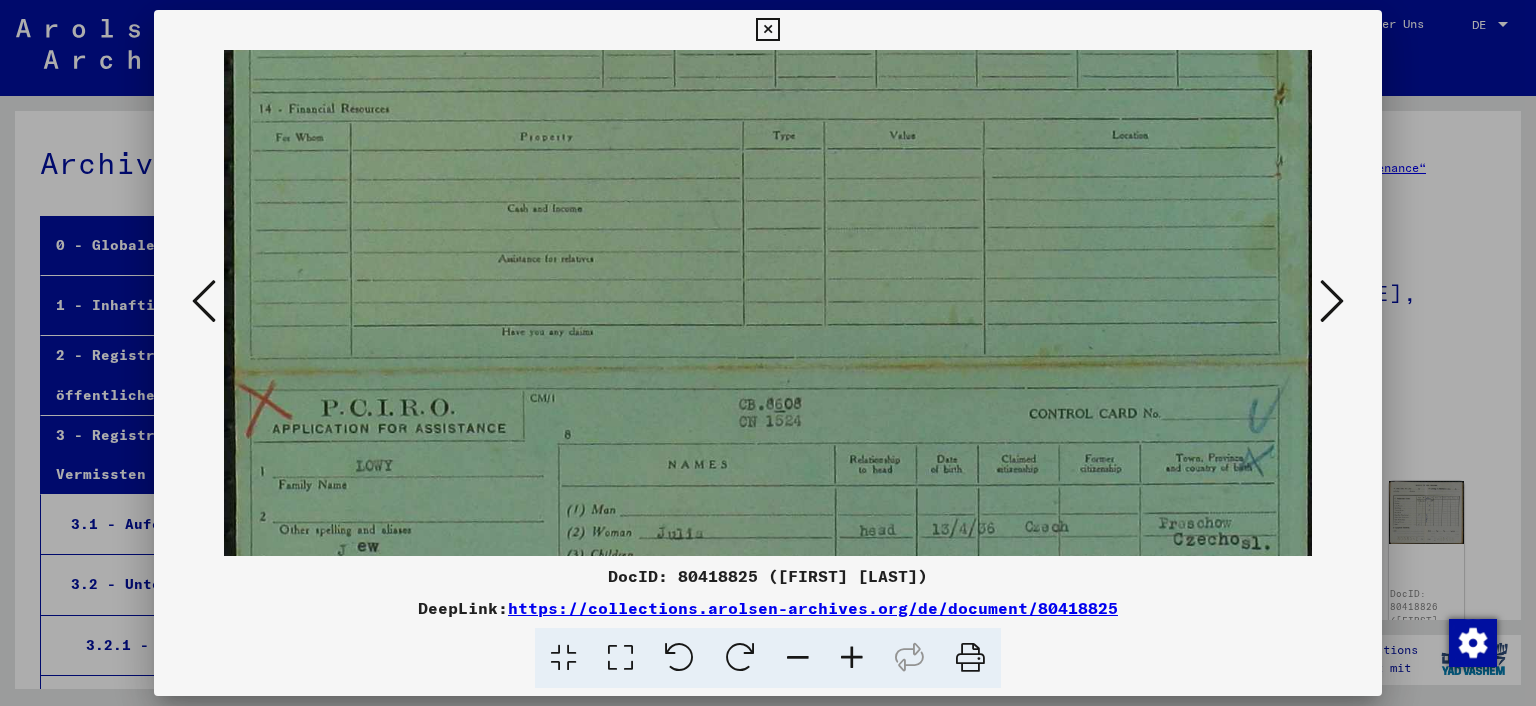 scroll, scrollTop: 348, scrollLeft: 0, axis: vertical 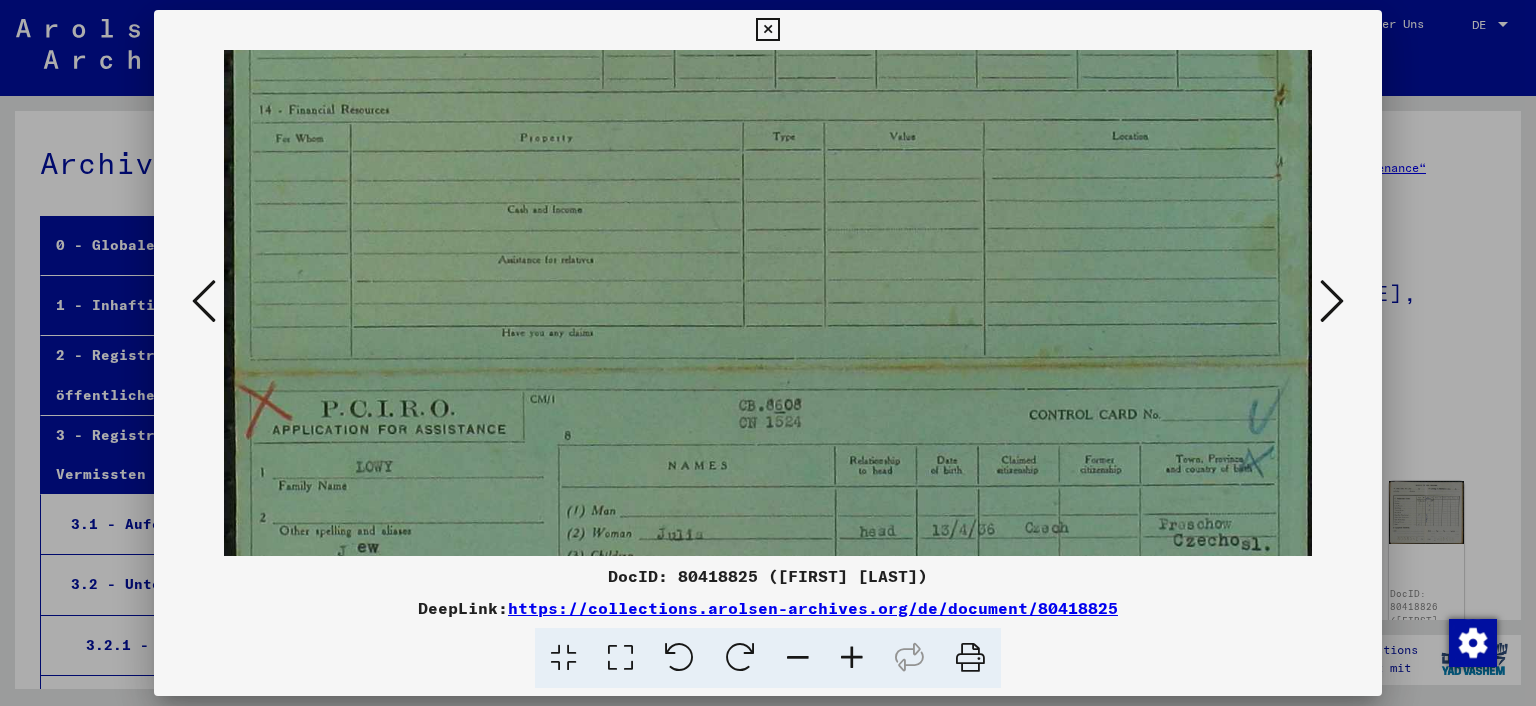 drag, startPoint x: 720, startPoint y: 333, endPoint x: 717, endPoint y: 486, distance: 153.0294 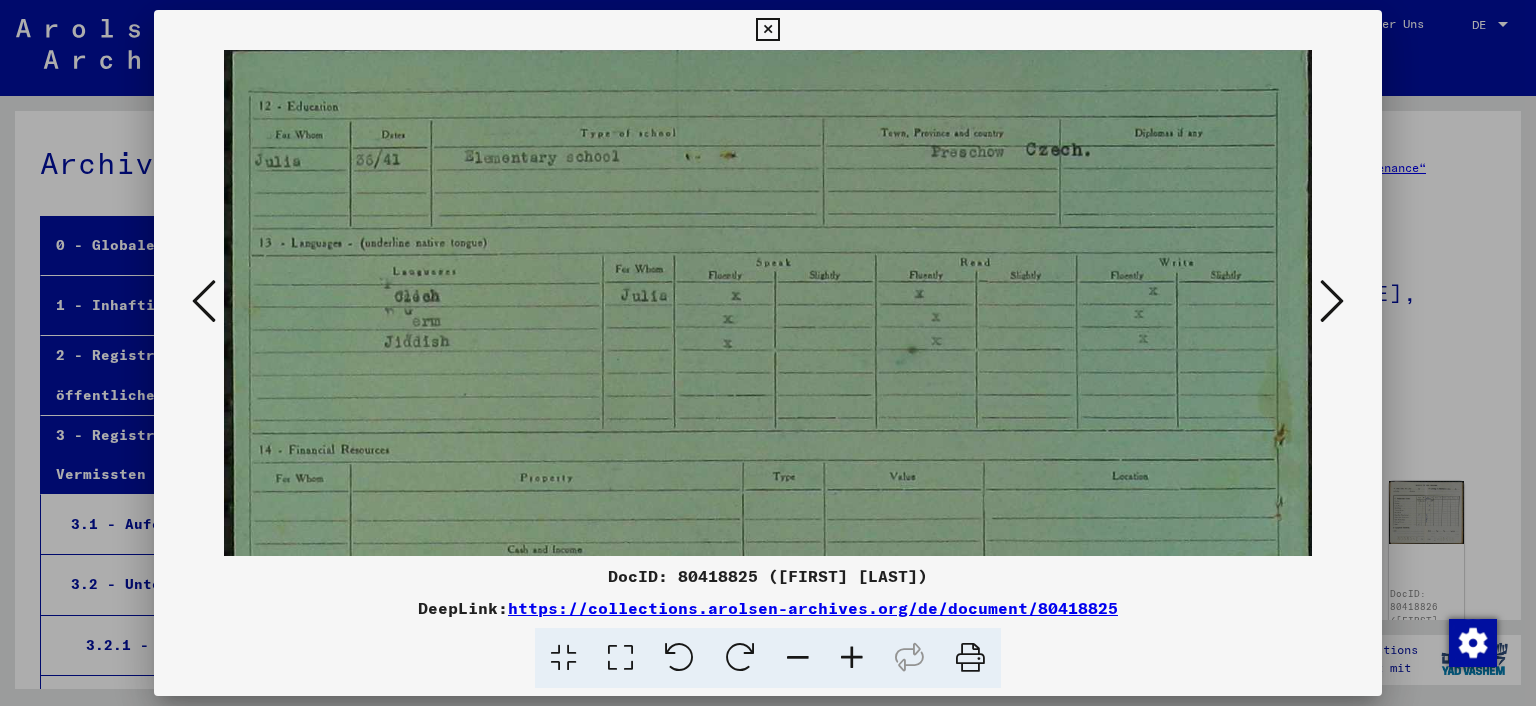 scroll, scrollTop: 0, scrollLeft: 0, axis: both 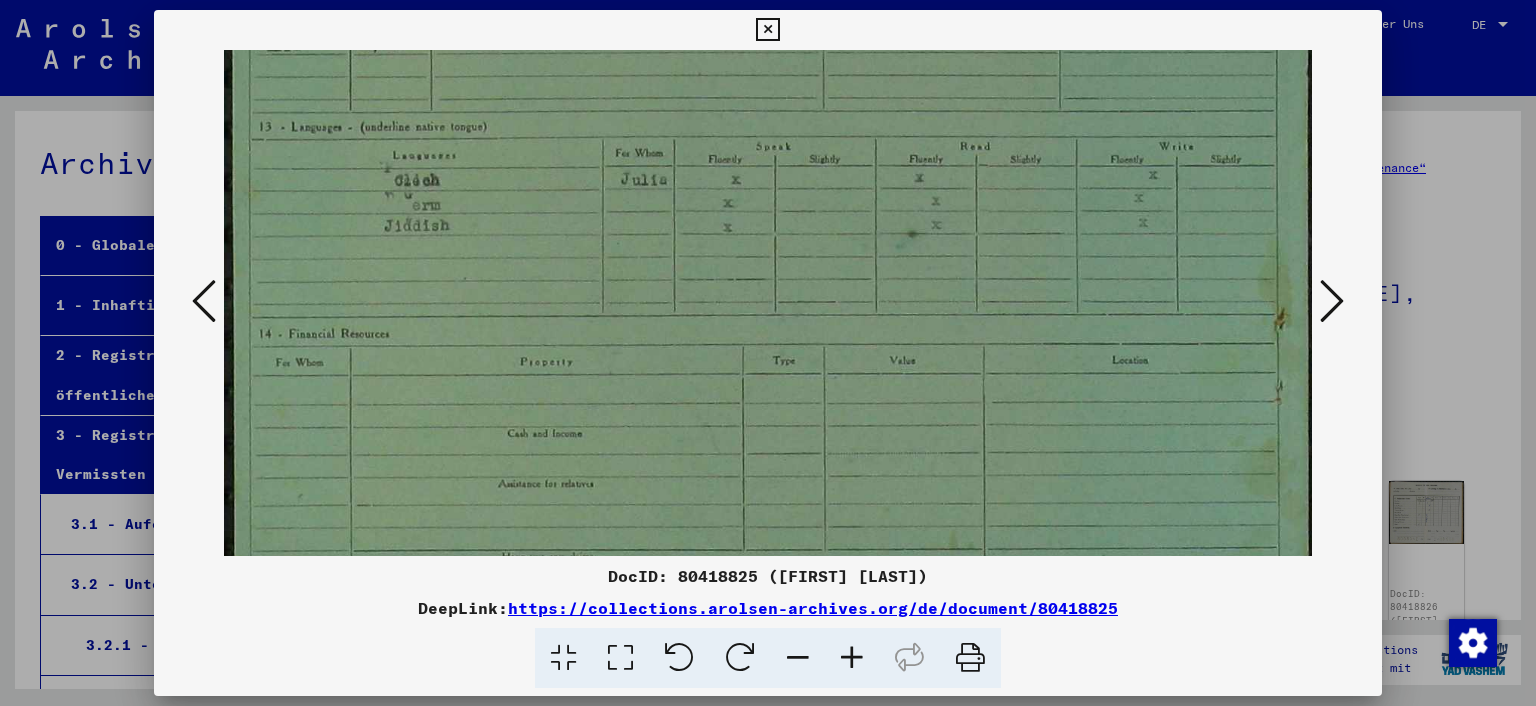 drag, startPoint x: 731, startPoint y: 217, endPoint x: 764, endPoint y: 186, distance: 45.276924 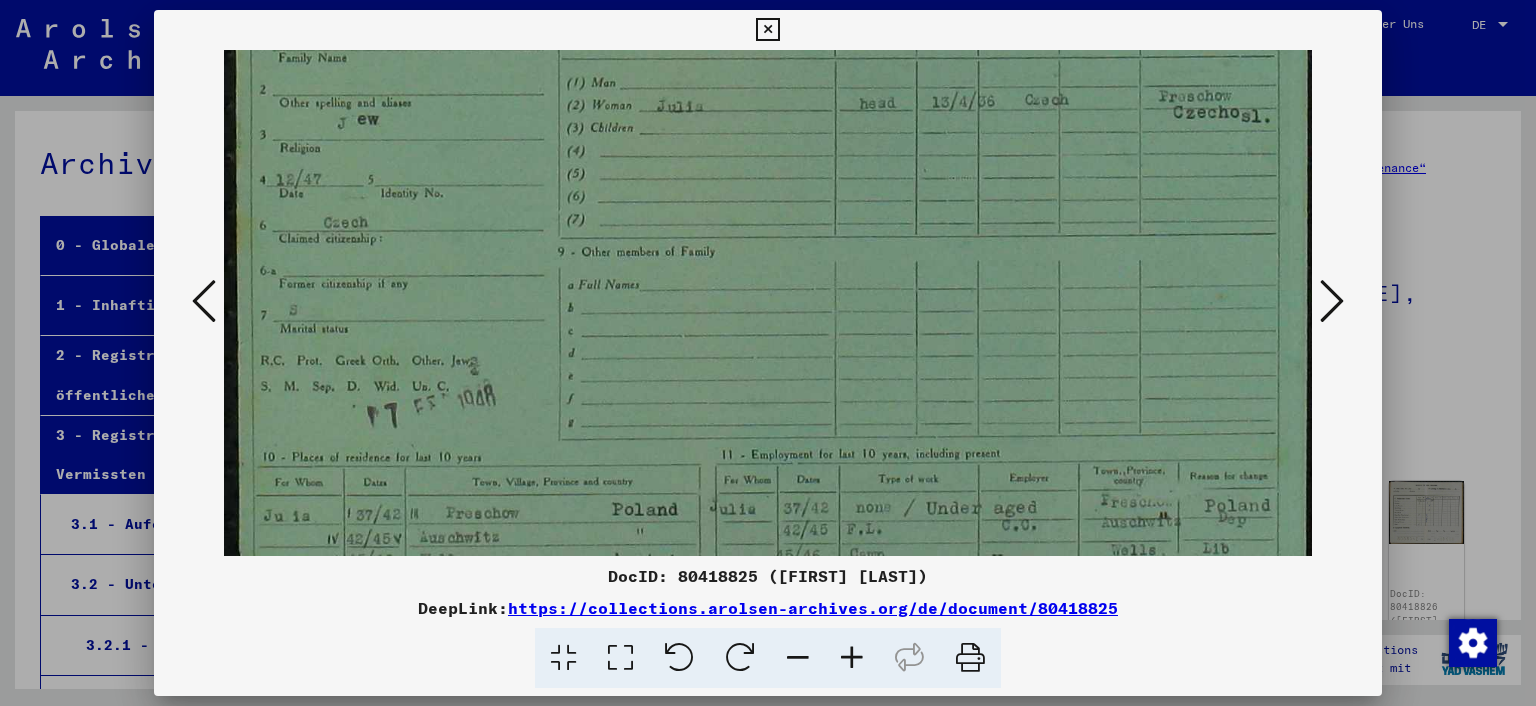 drag, startPoint x: 861, startPoint y: 454, endPoint x: 830, endPoint y: 161, distance: 294.63538 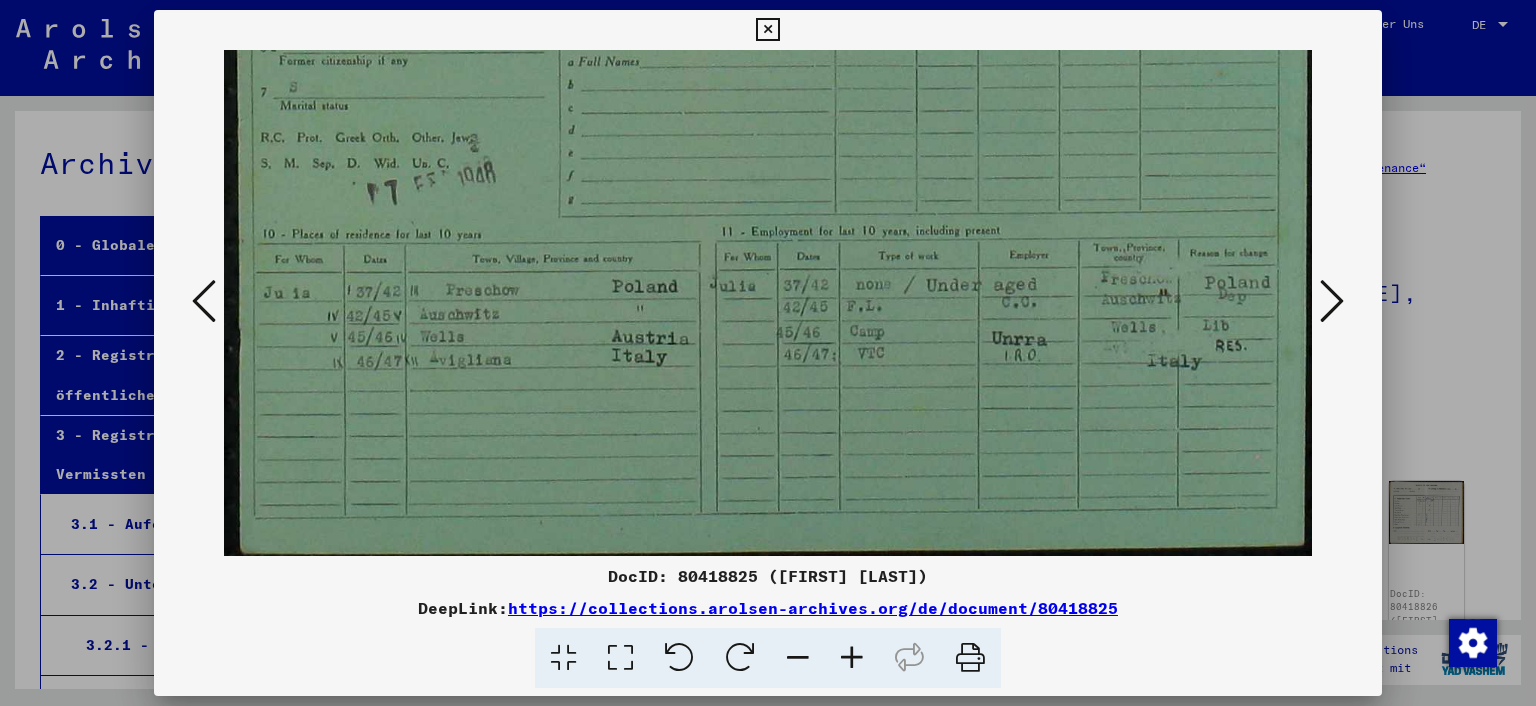 scroll, scrollTop: 1000, scrollLeft: 0, axis: vertical 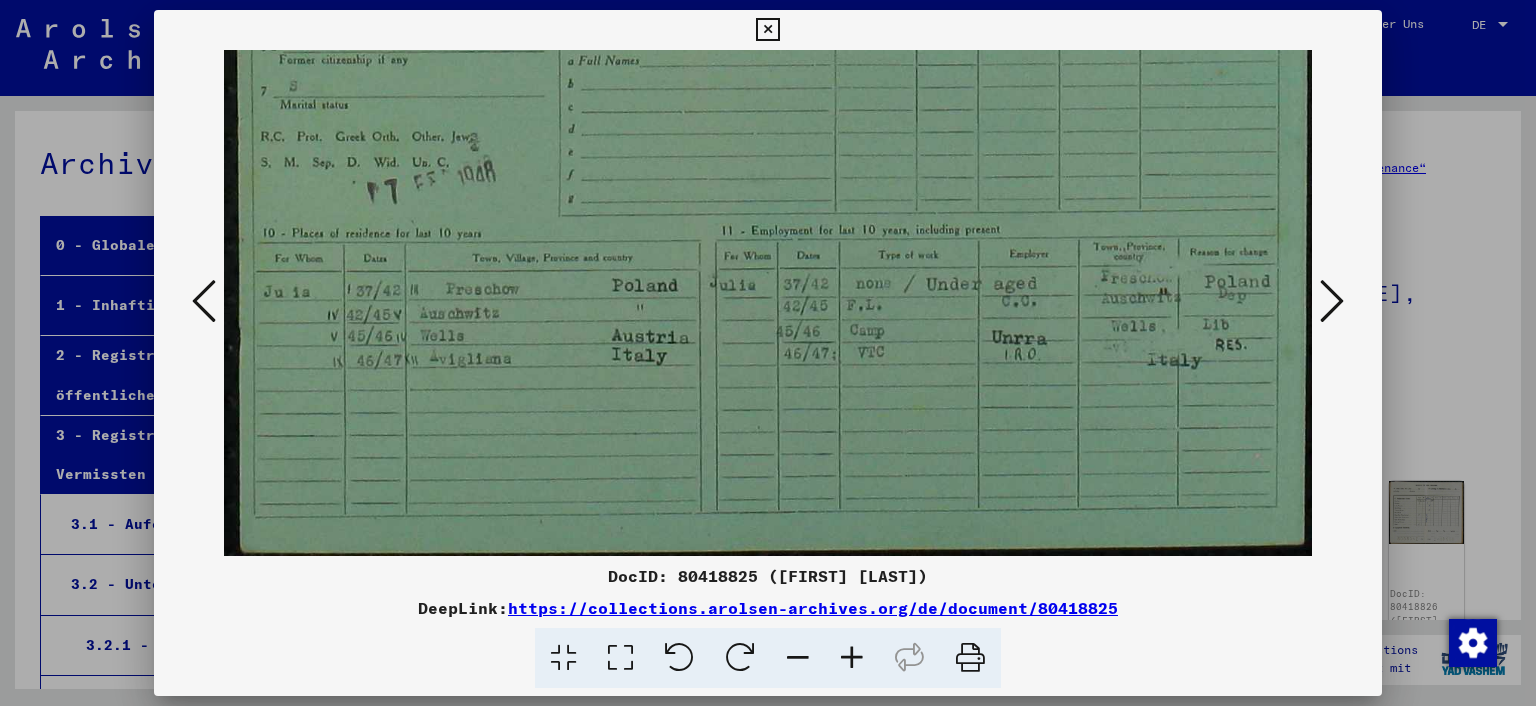 drag, startPoint x: 760, startPoint y: 428, endPoint x: 778, endPoint y: 189, distance: 239.67686 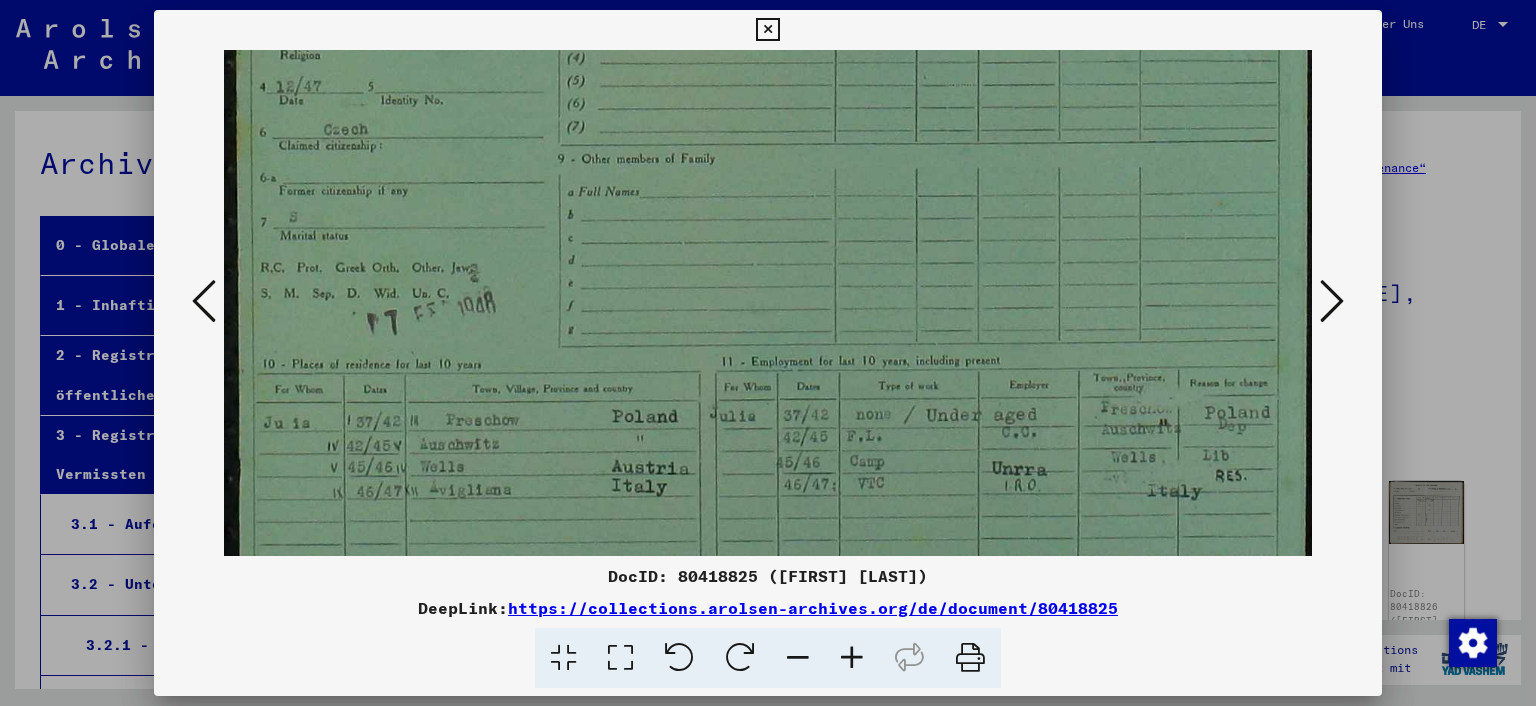 scroll, scrollTop: 868, scrollLeft: 0, axis: vertical 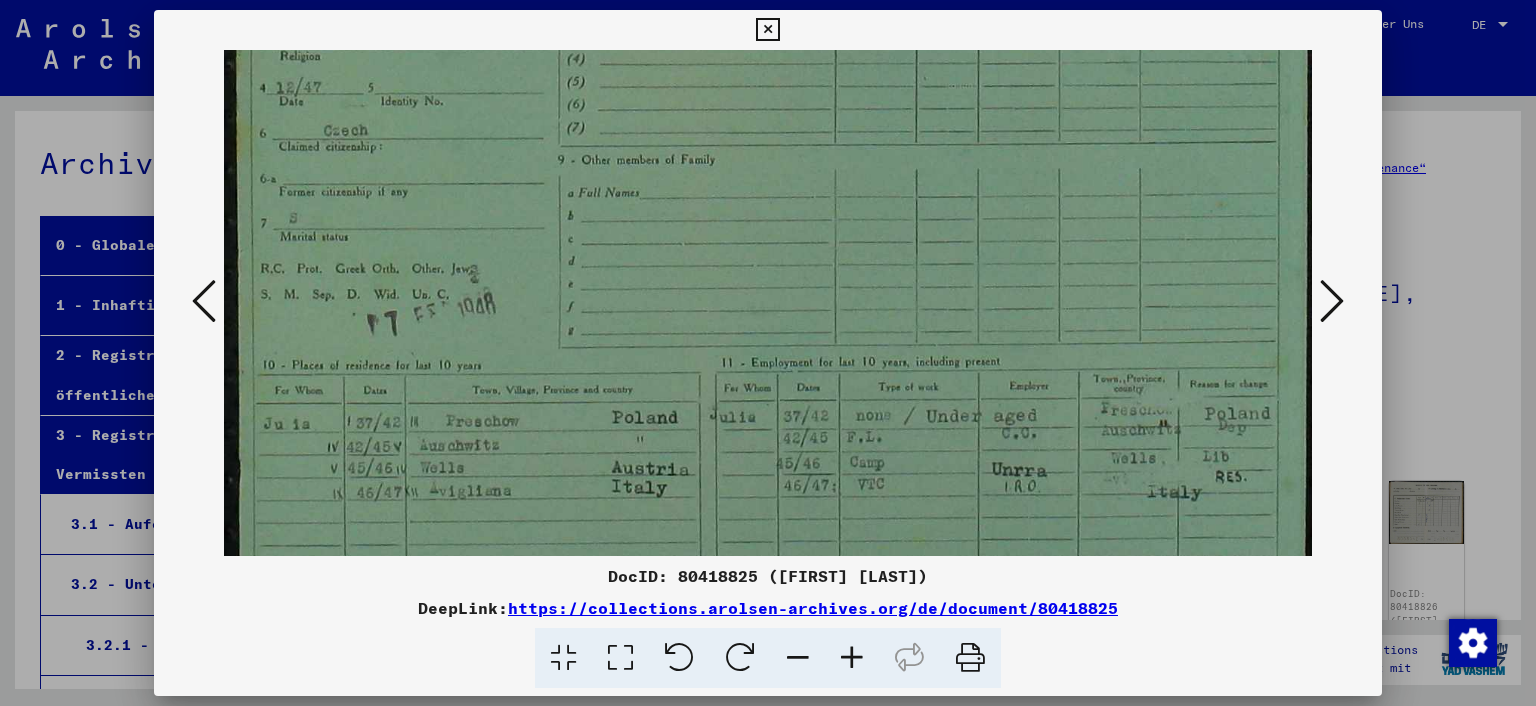 drag, startPoint x: 746, startPoint y: 307, endPoint x: 754, endPoint y: 433, distance: 126.253716 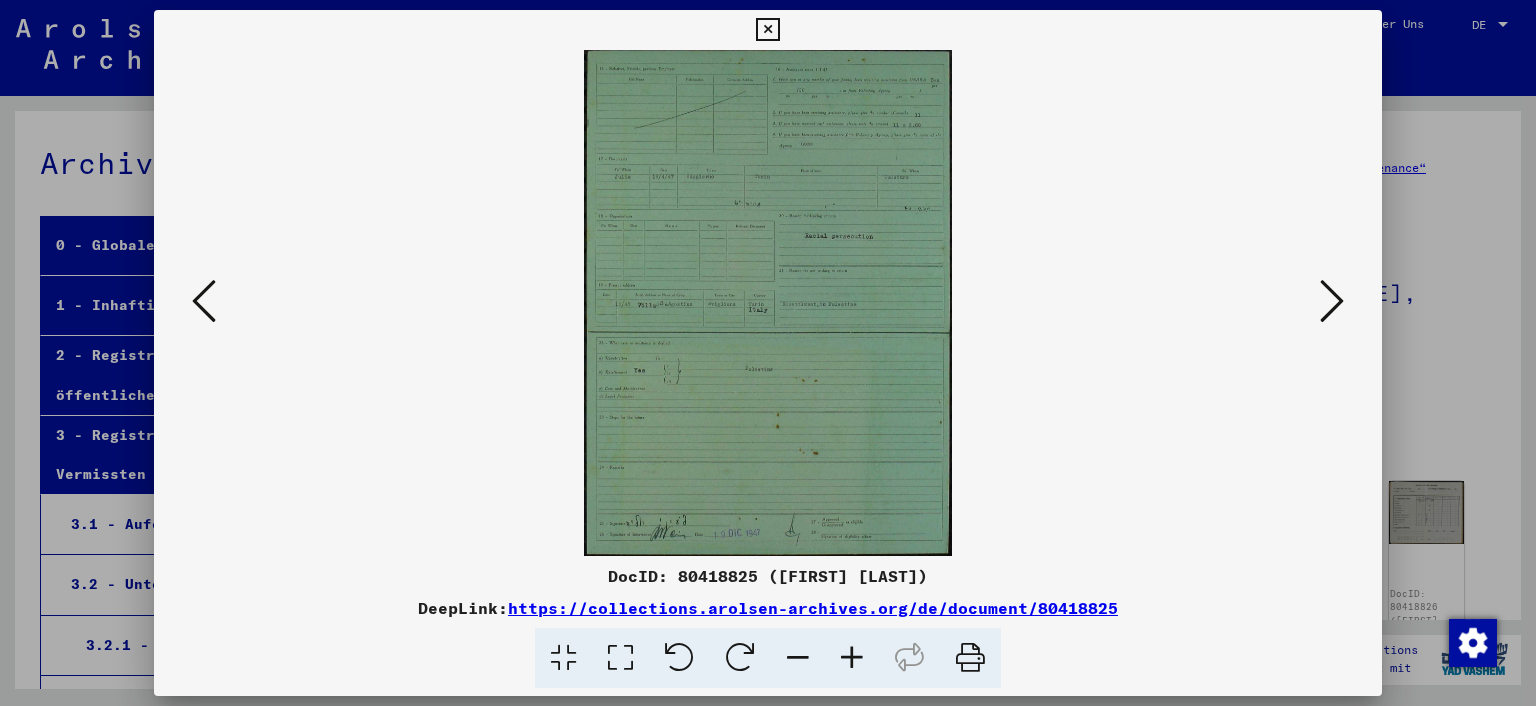 click at bounding box center (852, 658) 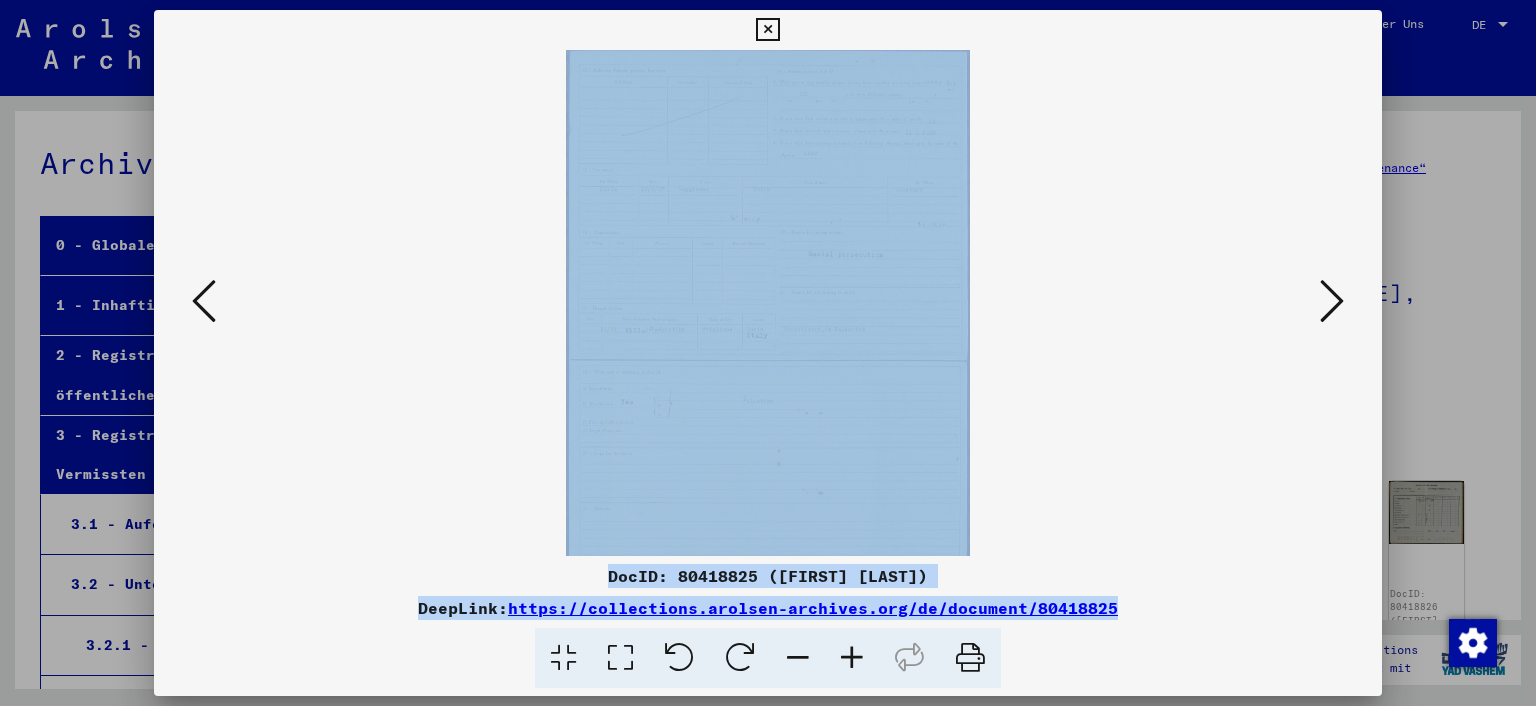 click at bounding box center [852, 658] 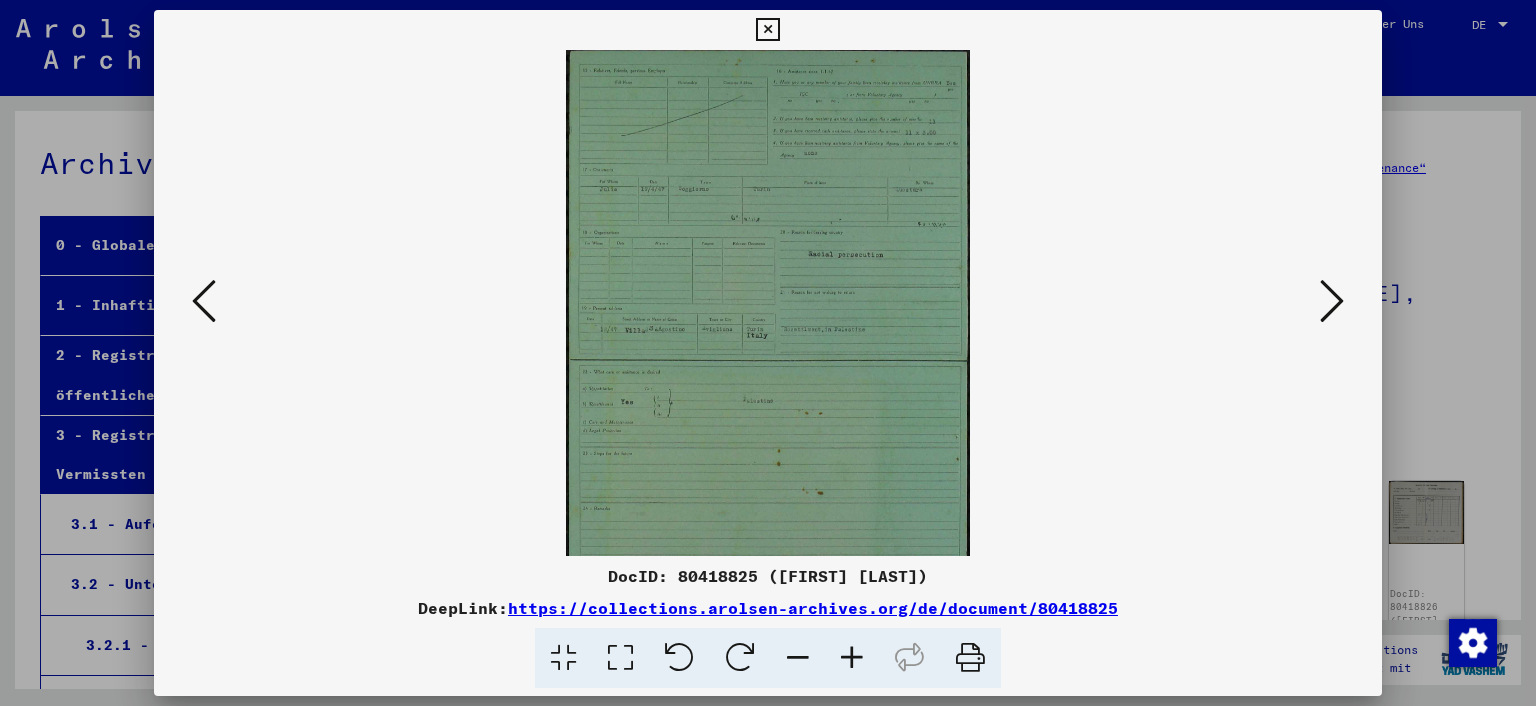 click at bounding box center [852, 658] 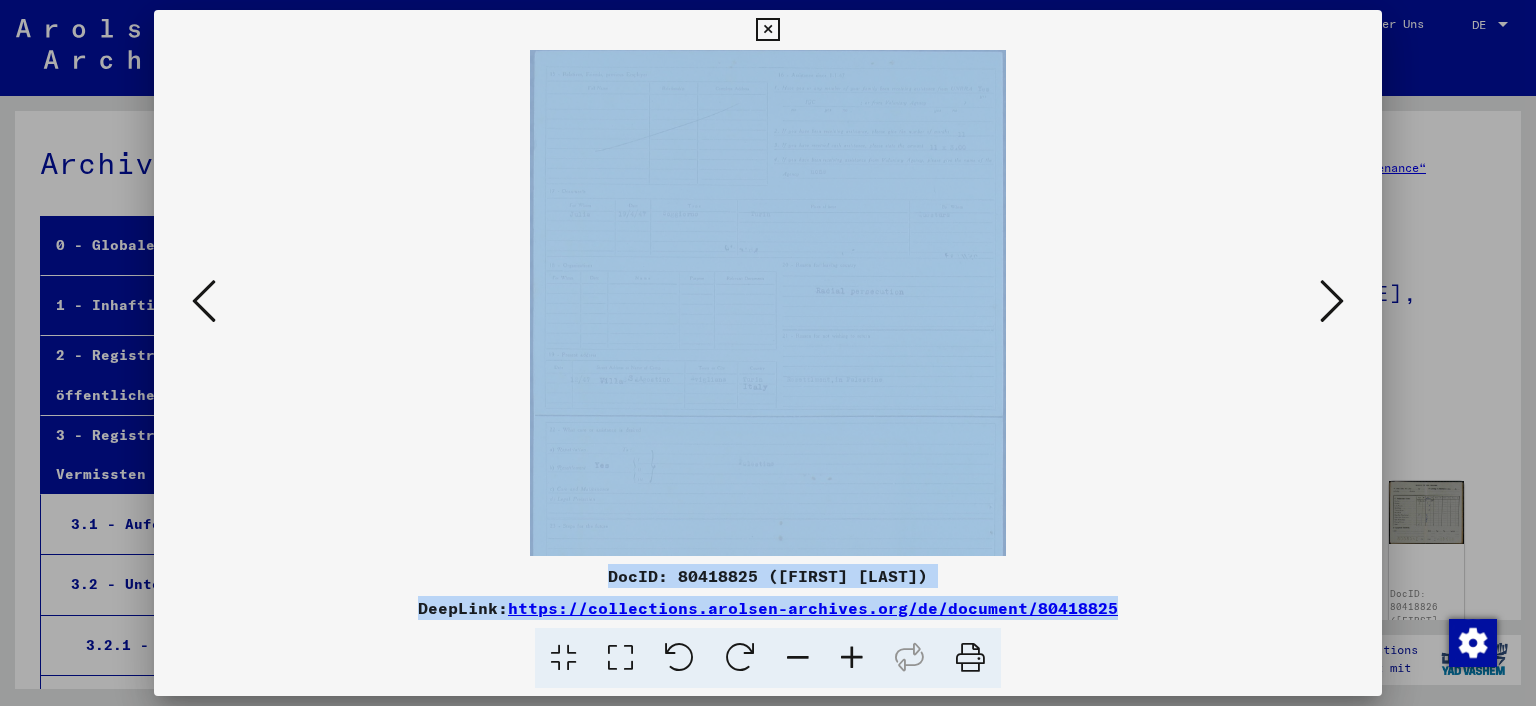 click at bounding box center (852, 658) 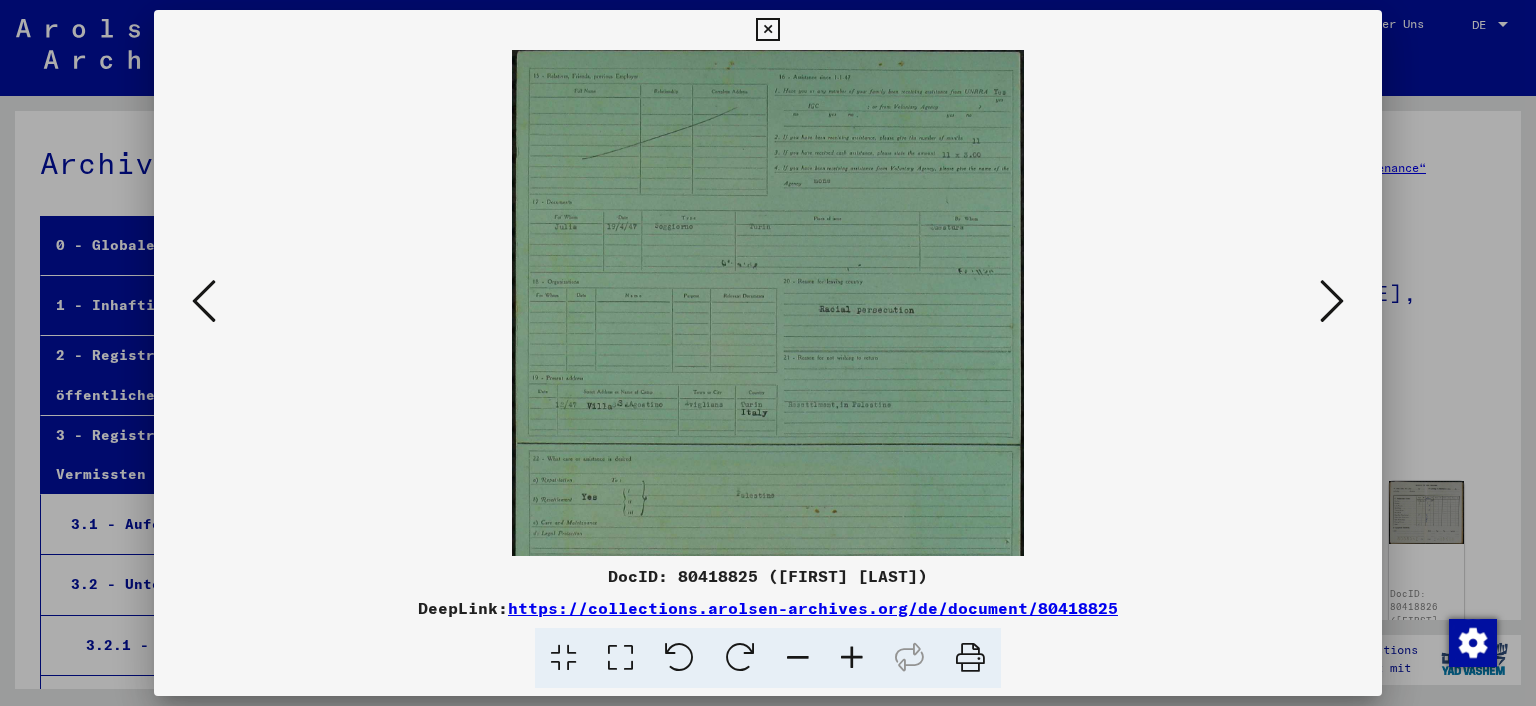 click at bounding box center [852, 658] 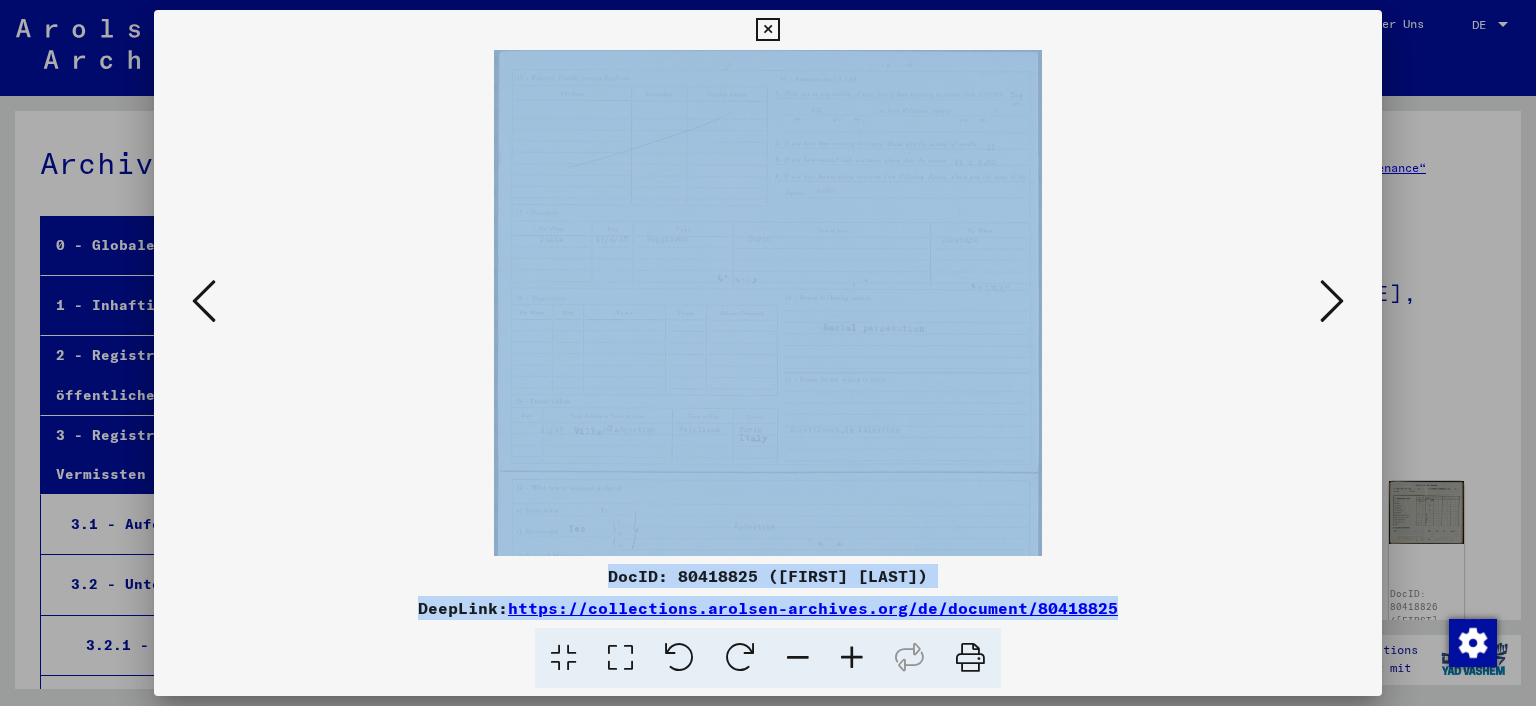 click at bounding box center [852, 658] 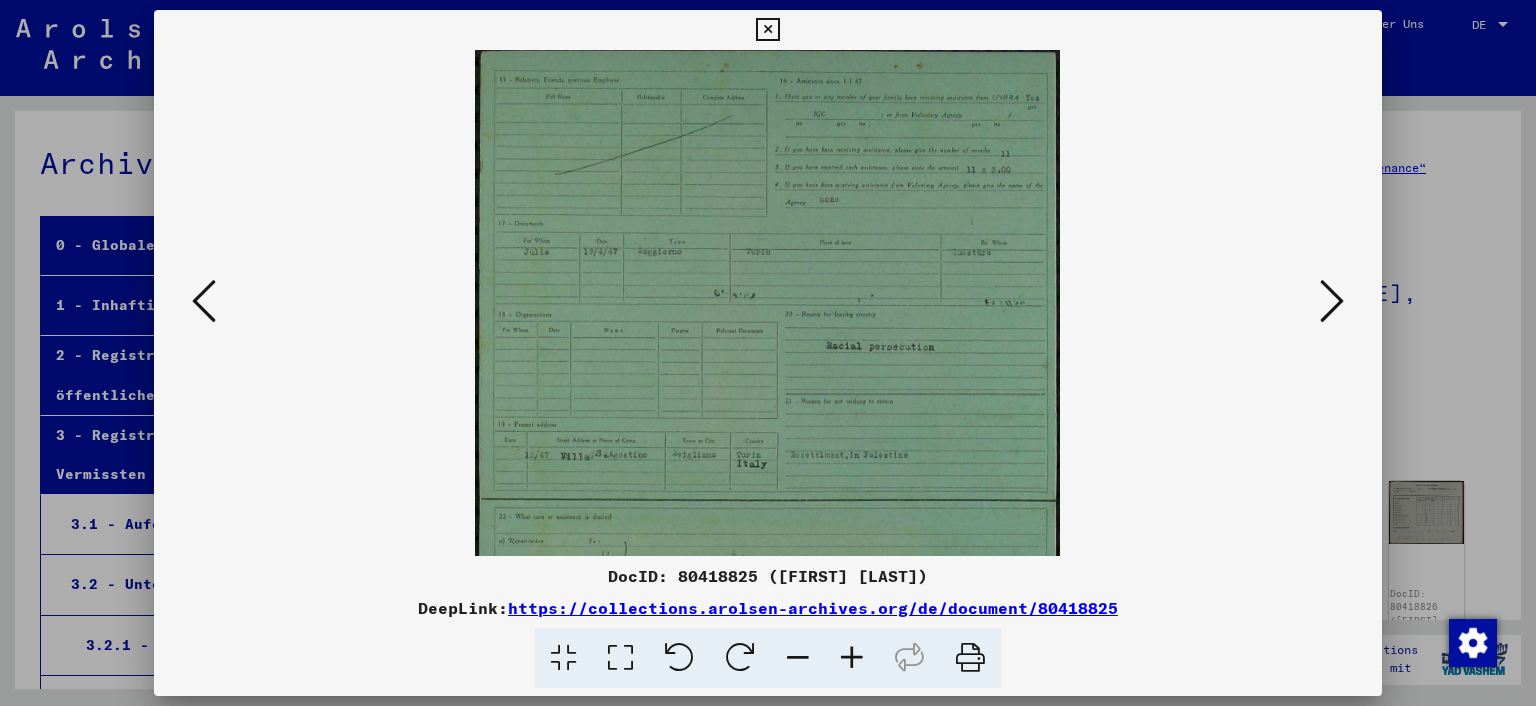 click at bounding box center [852, 658] 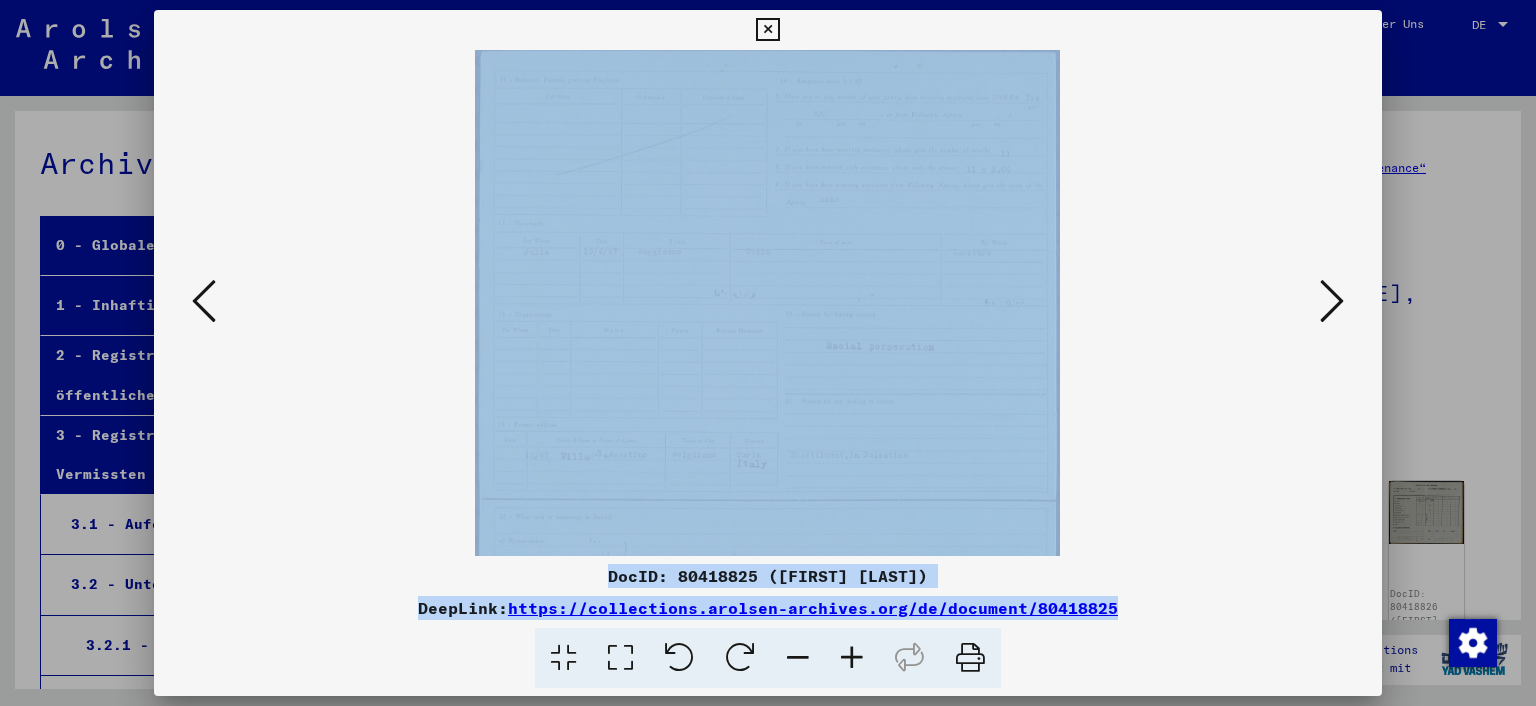 click at bounding box center (852, 658) 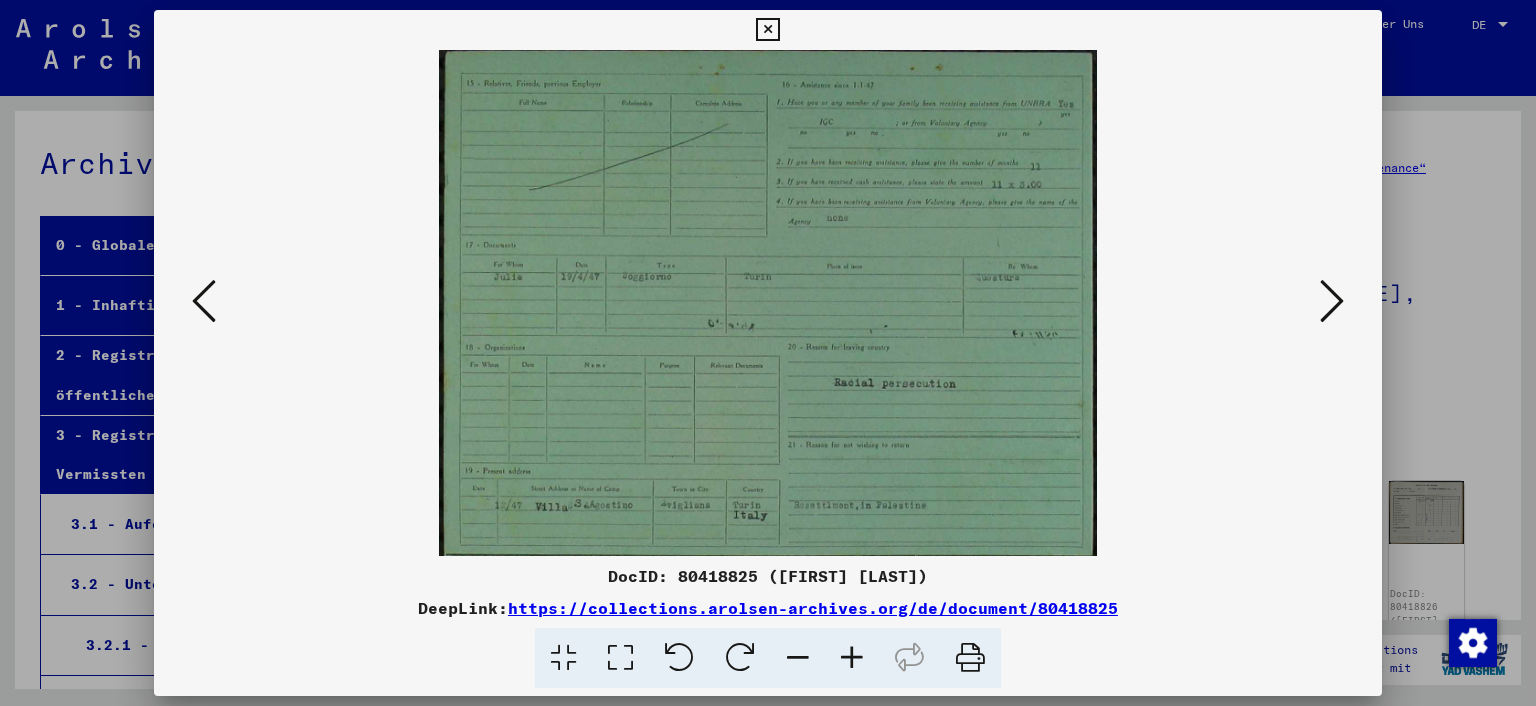 click at bounding box center (852, 658) 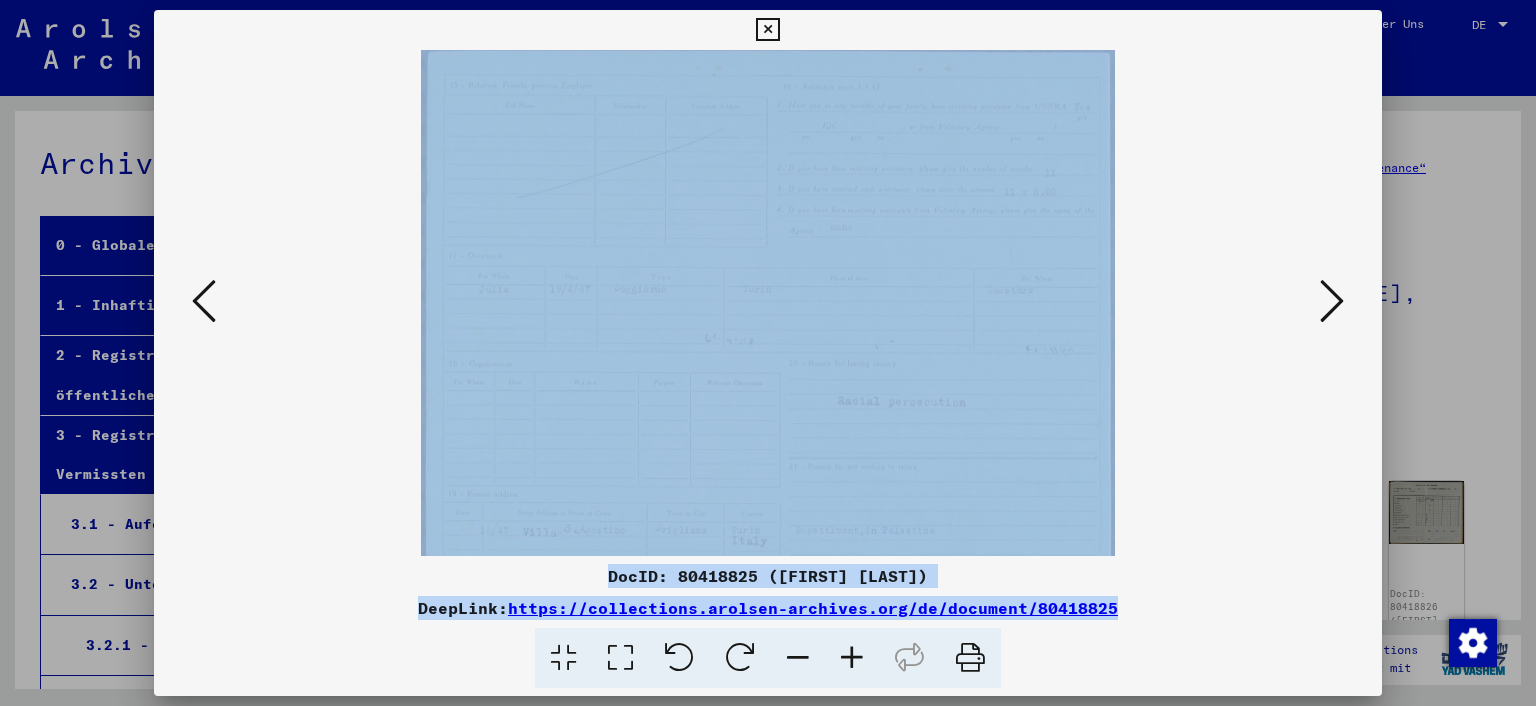 click at bounding box center [852, 658] 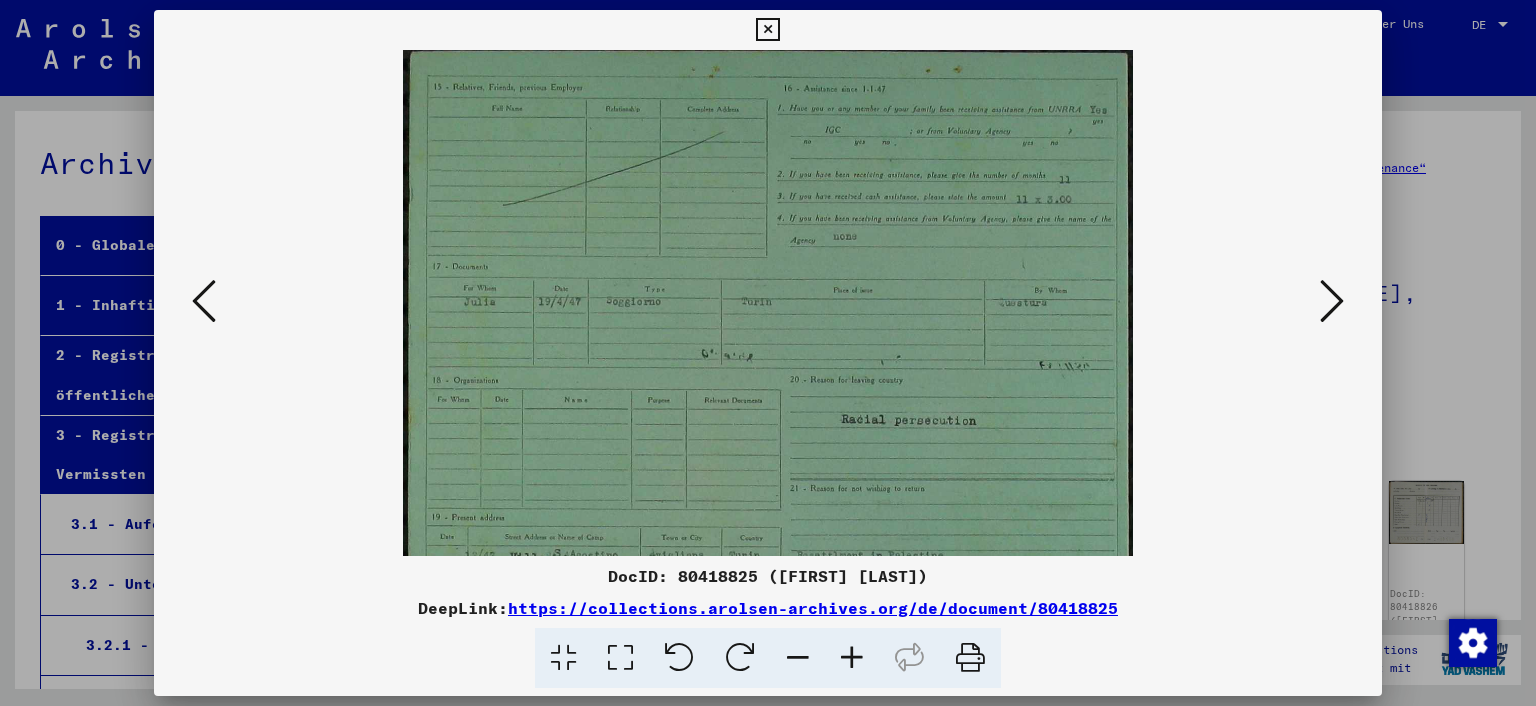 click at bounding box center (852, 658) 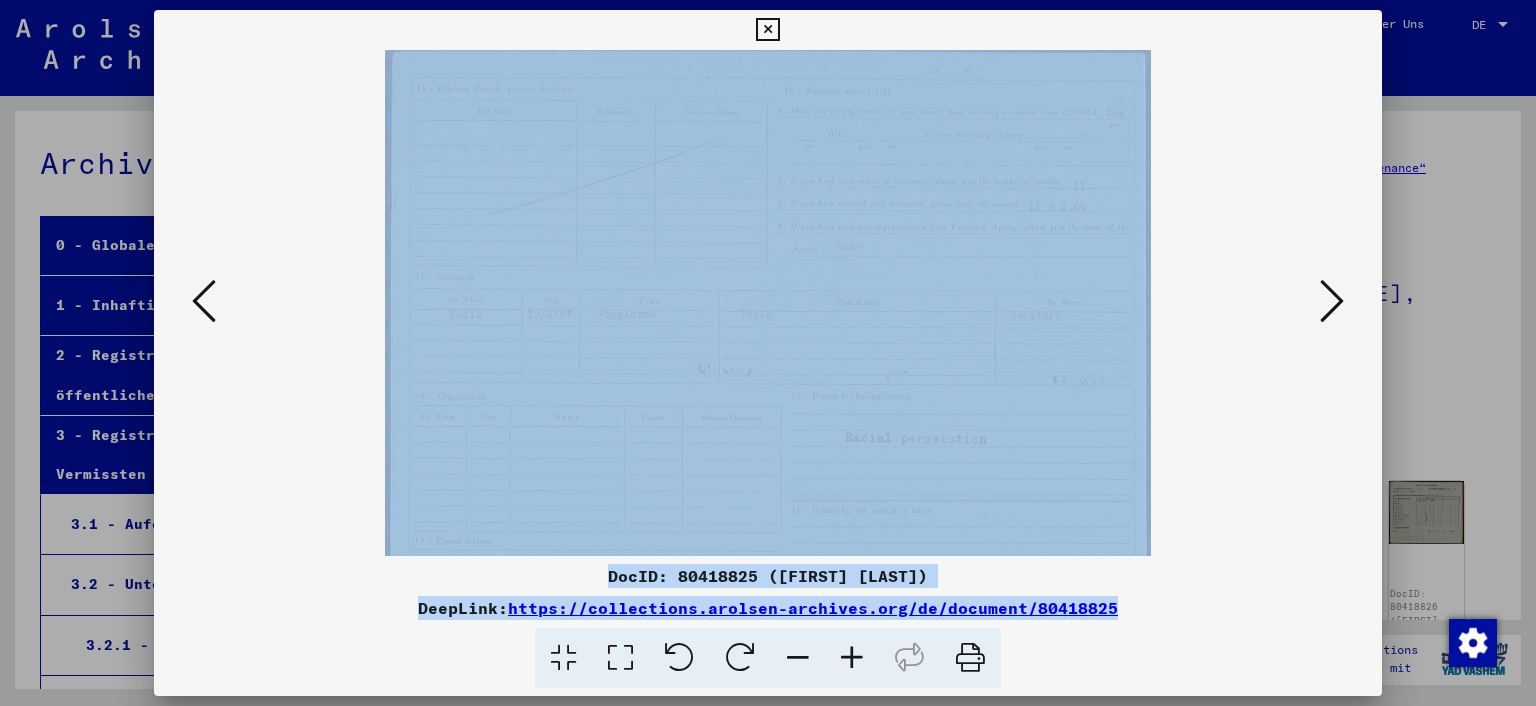 click at bounding box center (852, 658) 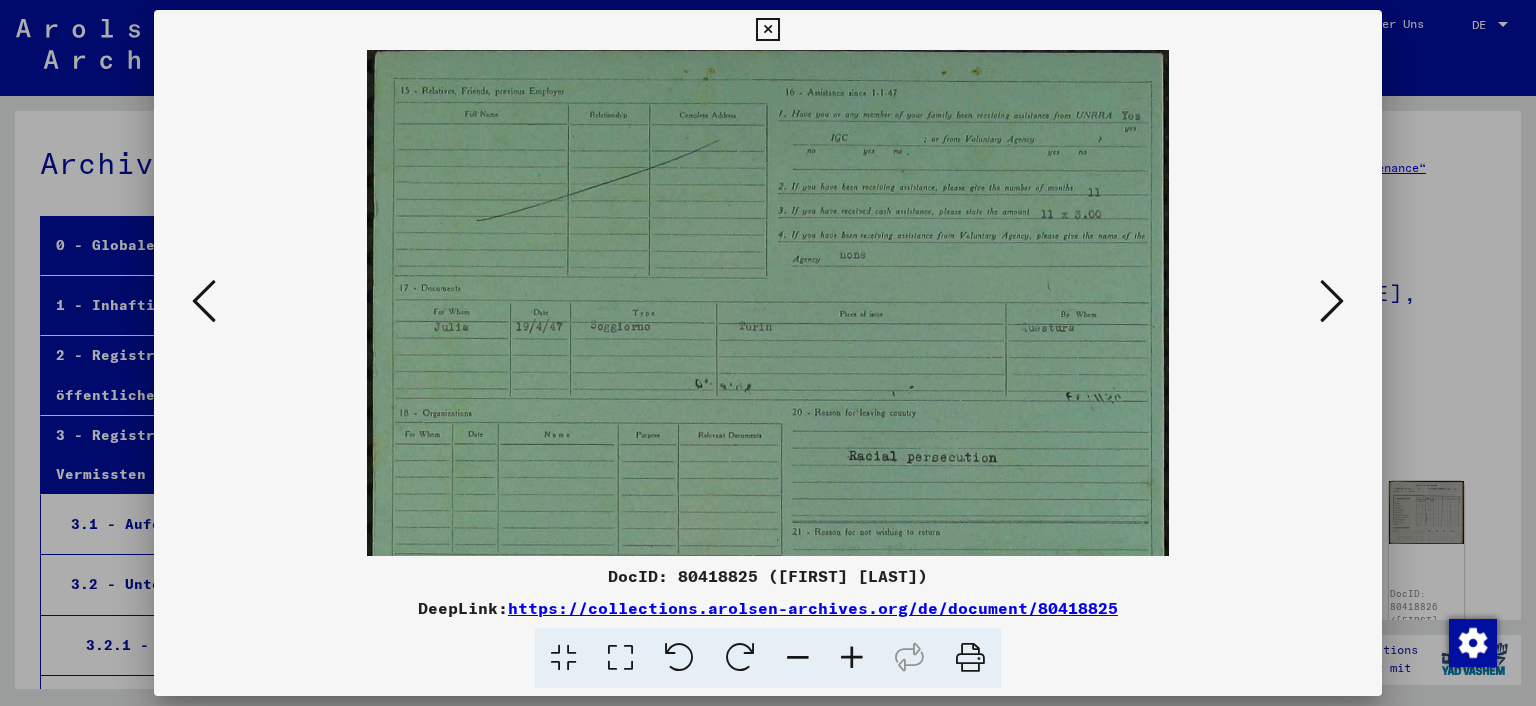 click at bounding box center [852, 658] 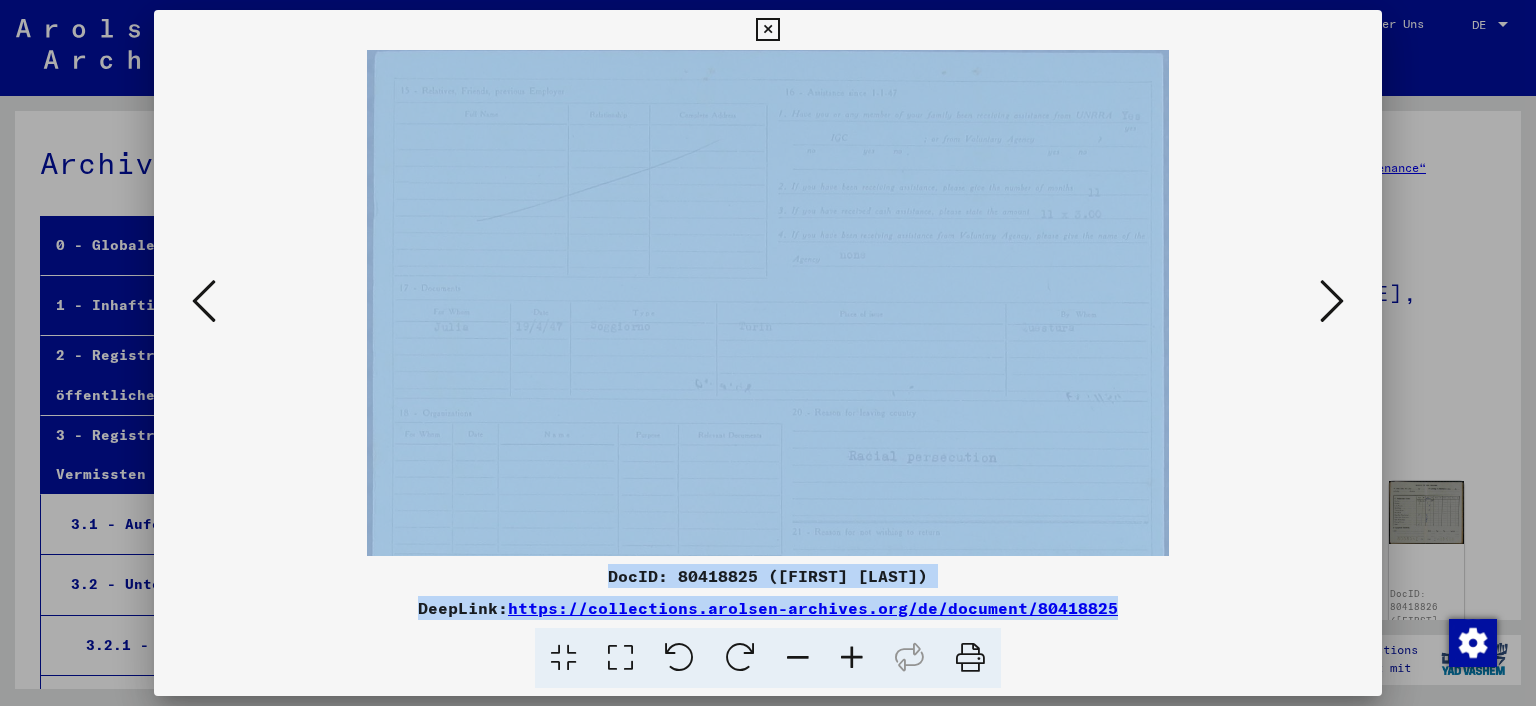 click at bounding box center (852, 658) 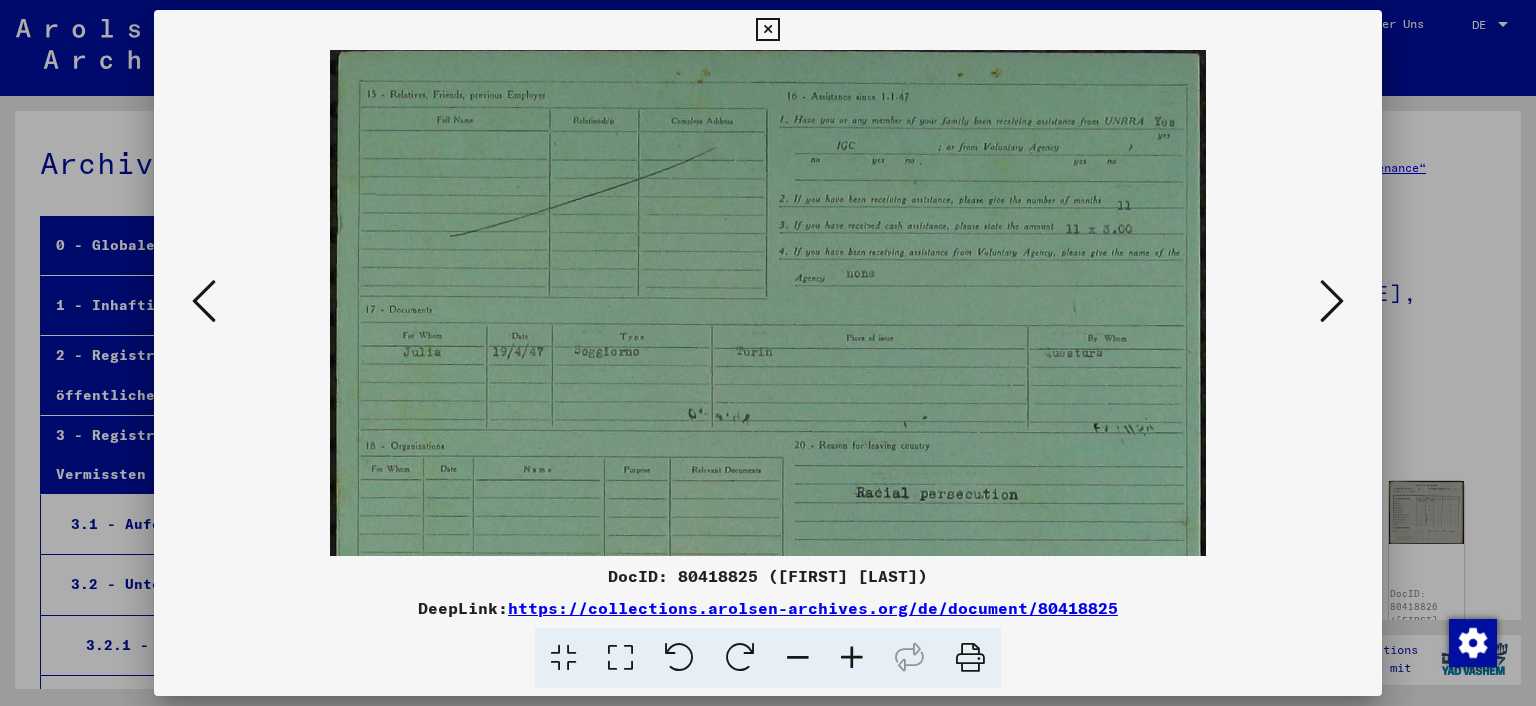 click at bounding box center (852, 658) 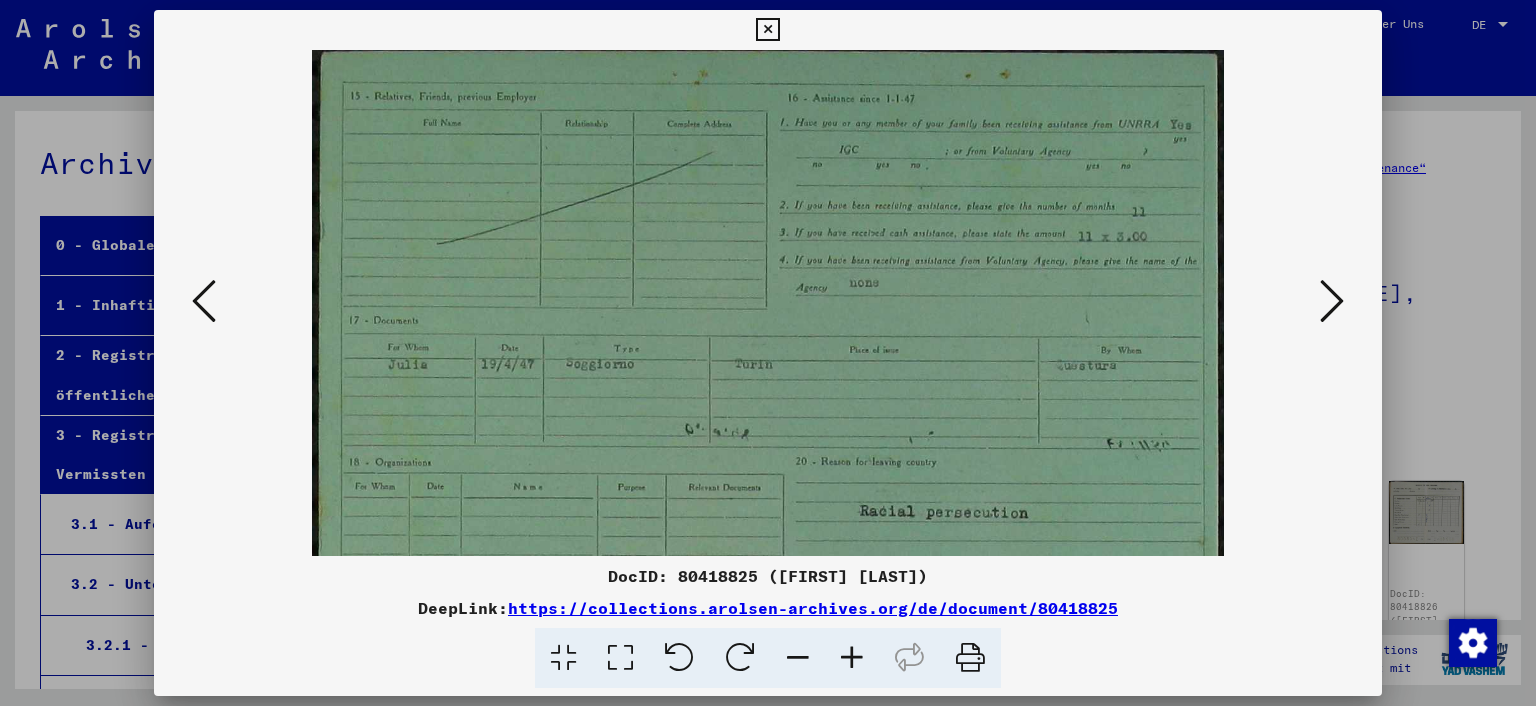 click at bounding box center (852, 658) 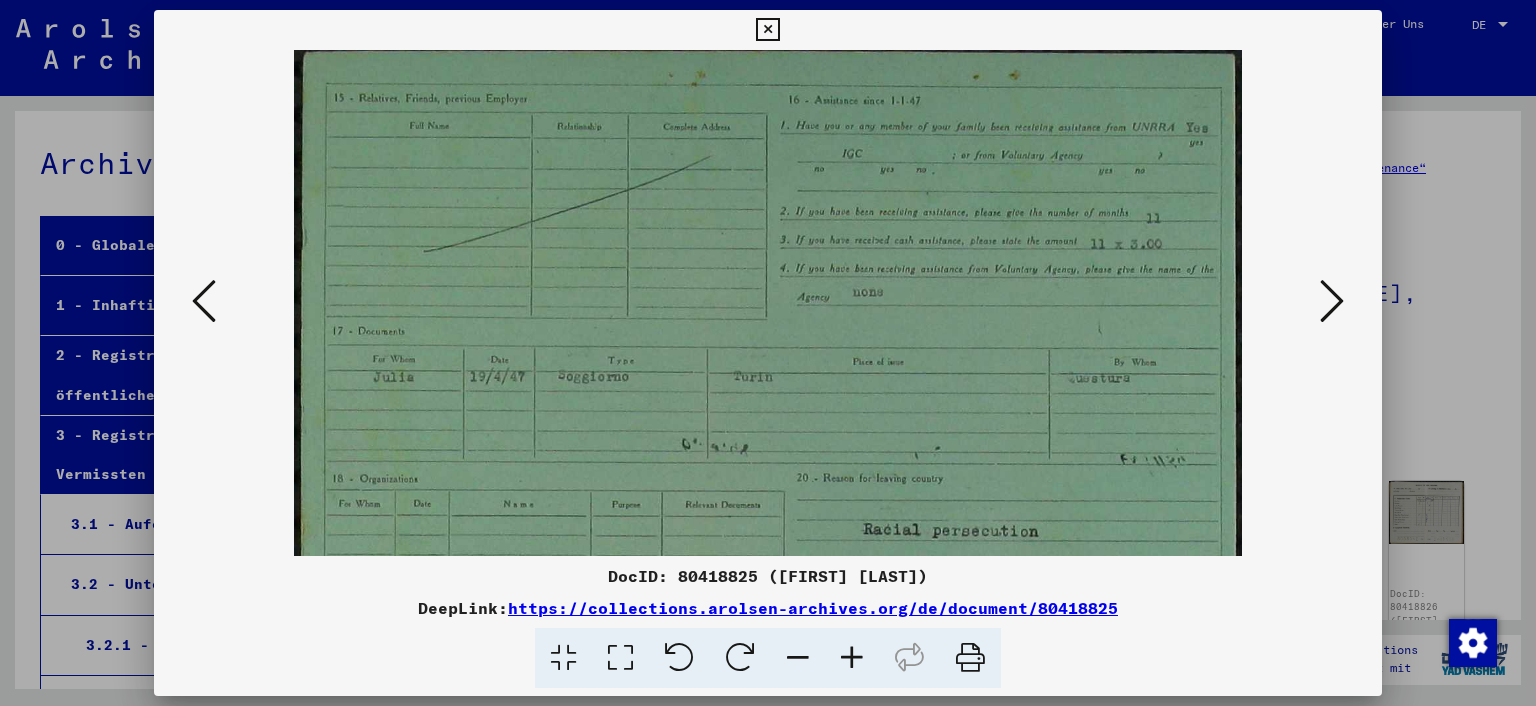 click at bounding box center [852, 658] 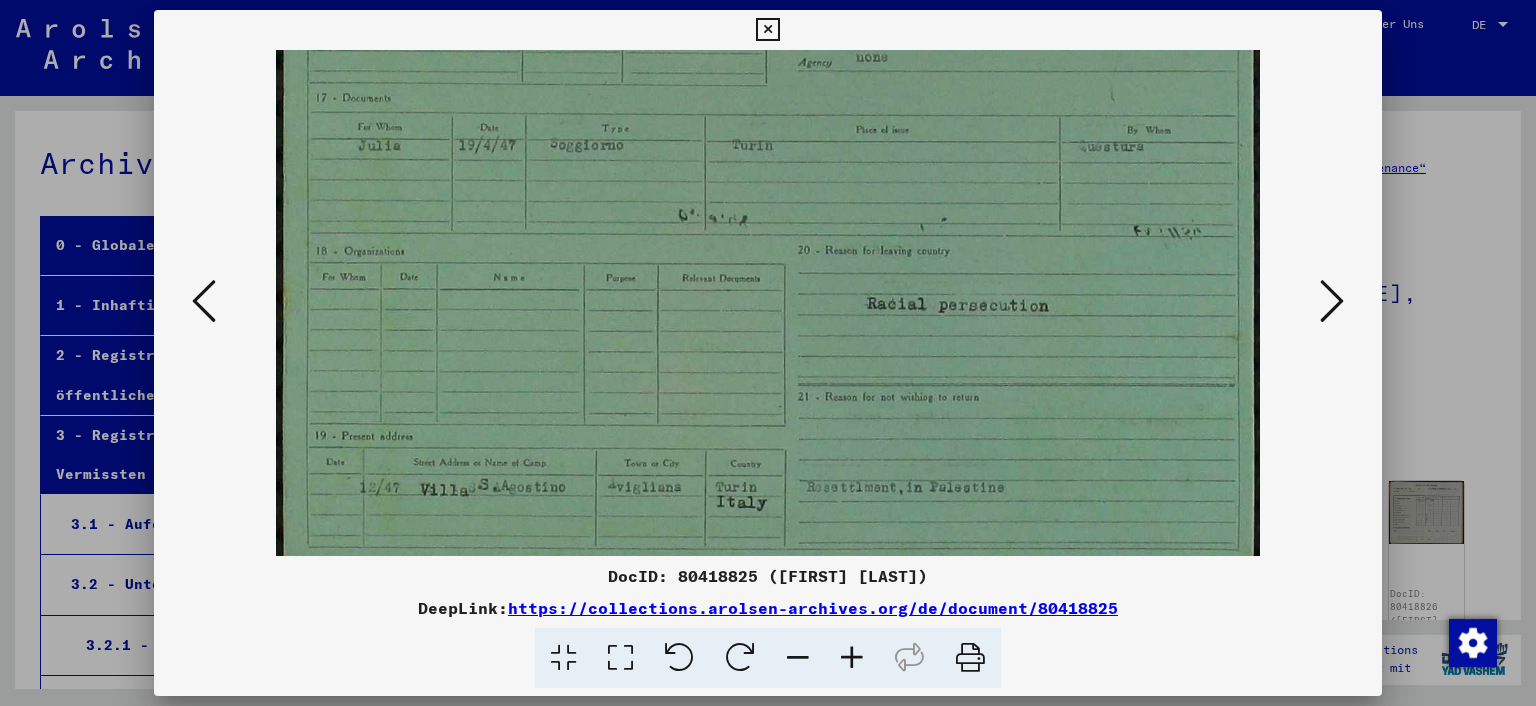 scroll, scrollTop: 276, scrollLeft: 0, axis: vertical 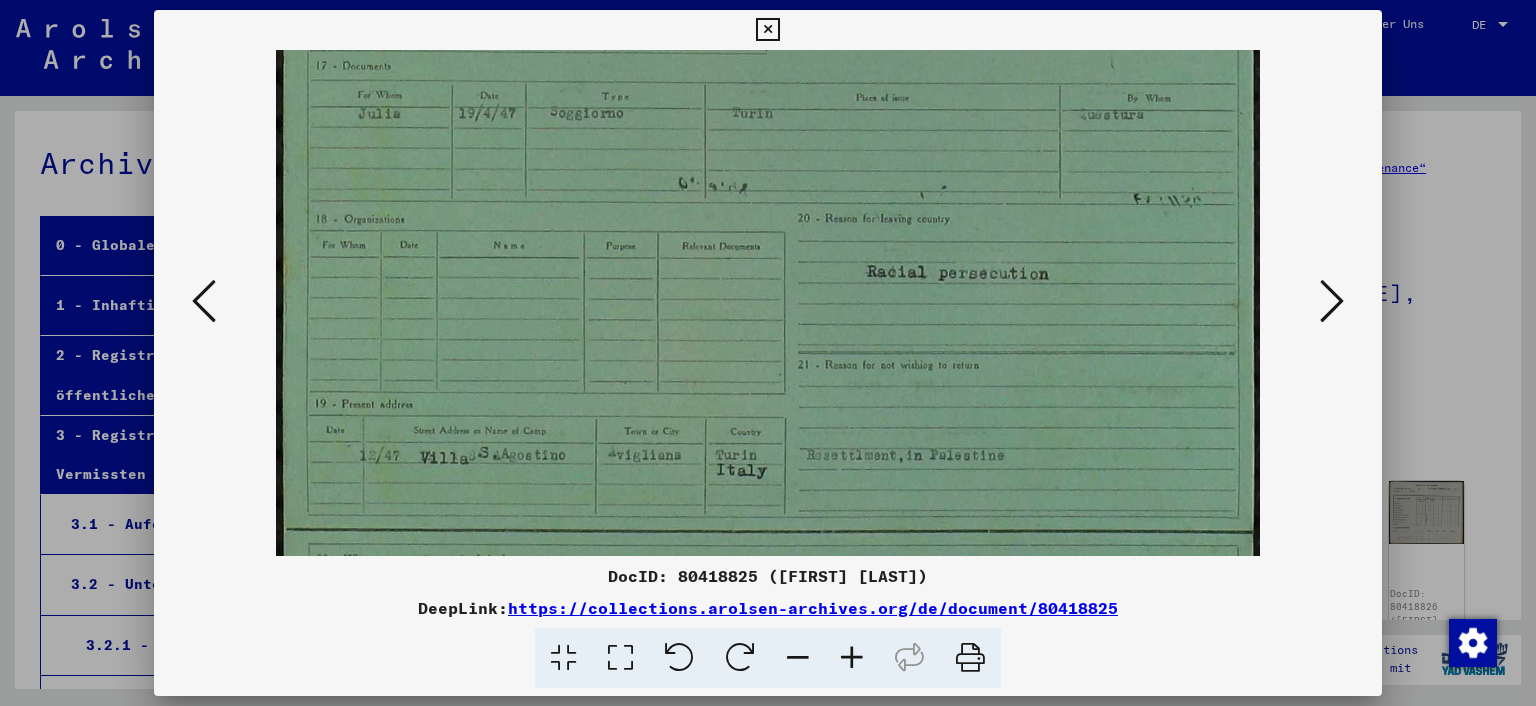 drag, startPoint x: 944, startPoint y: 418, endPoint x: 908, endPoint y: 142, distance: 278.33792 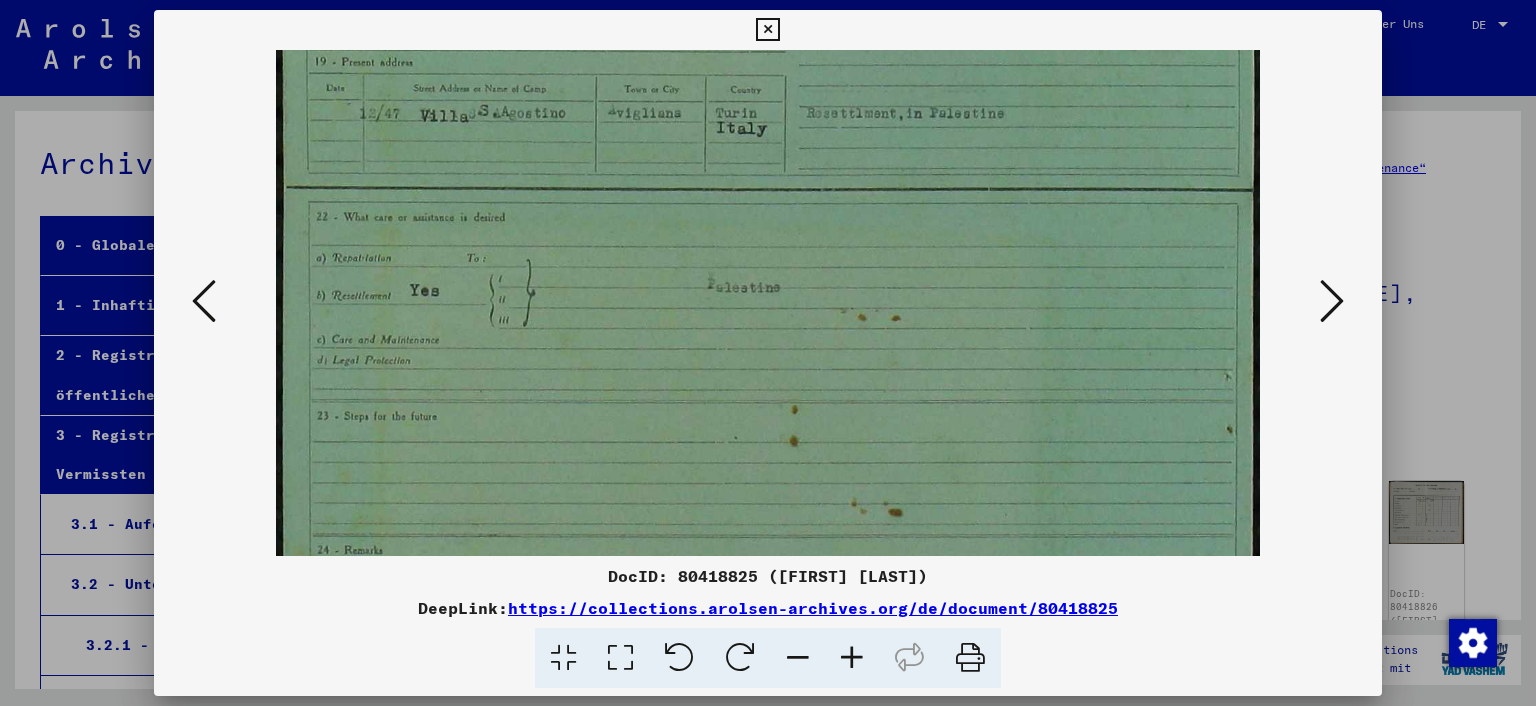 scroll, scrollTop: 641, scrollLeft: 0, axis: vertical 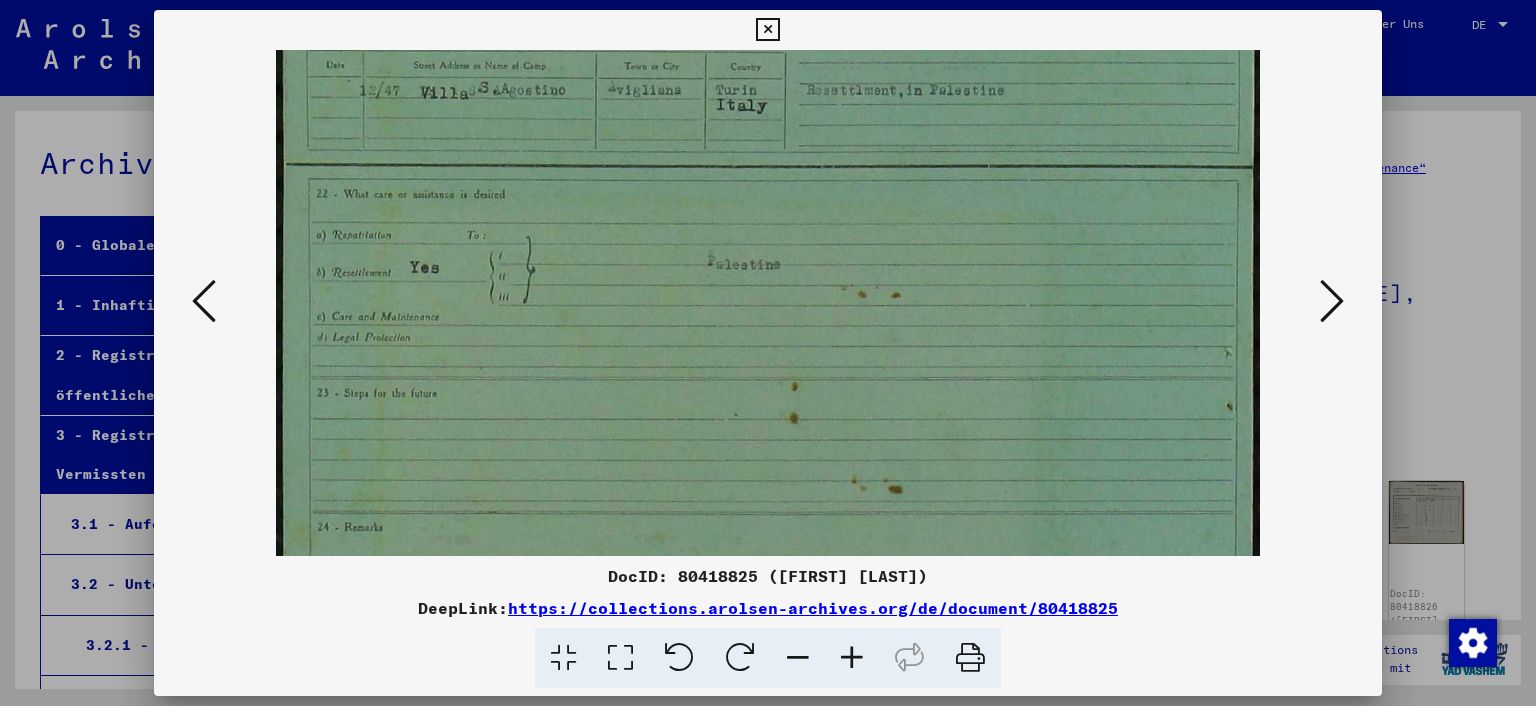 drag, startPoint x: 970, startPoint y: 449, endPoint x: 926, endPoint y: 86, distance: 365.65695 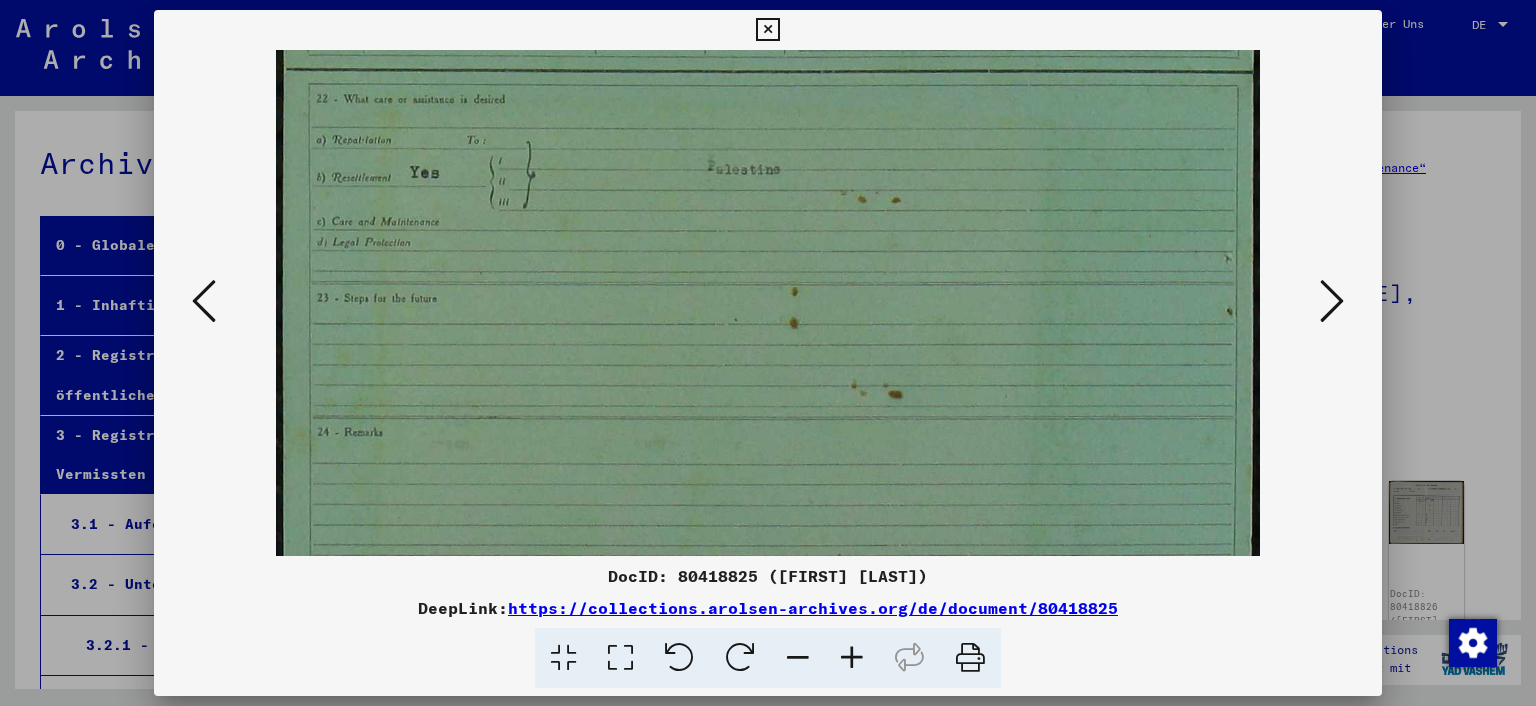 scroll, scrollTop: 741, scrollLeft: 0, axis: vertical 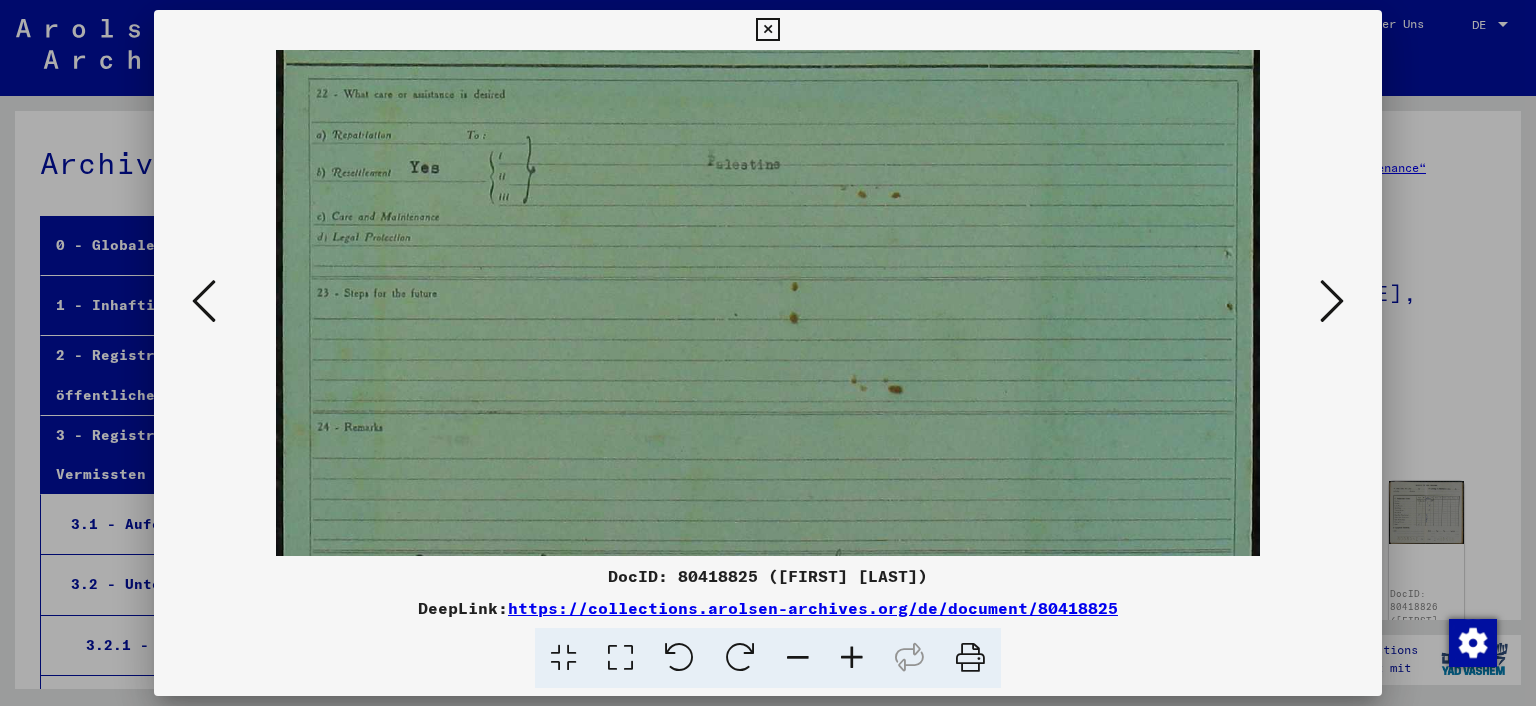 drag, startPoint x: 1034, startPoint y: 438, endPoint x: 1008, endPoint y: 341, distance: 100.4241 